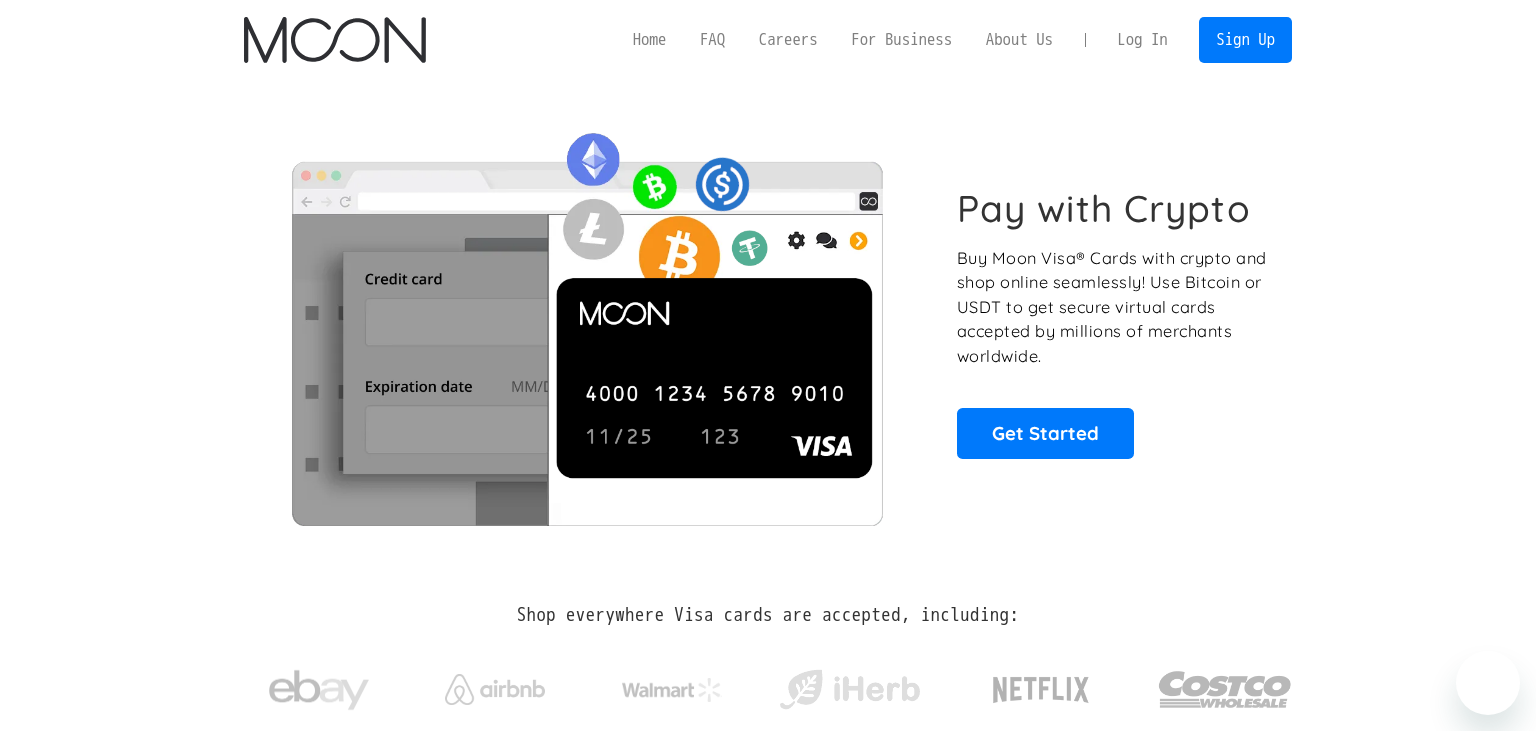 scroll, scrollTop: 0, scrollLeft: 0, axis: both 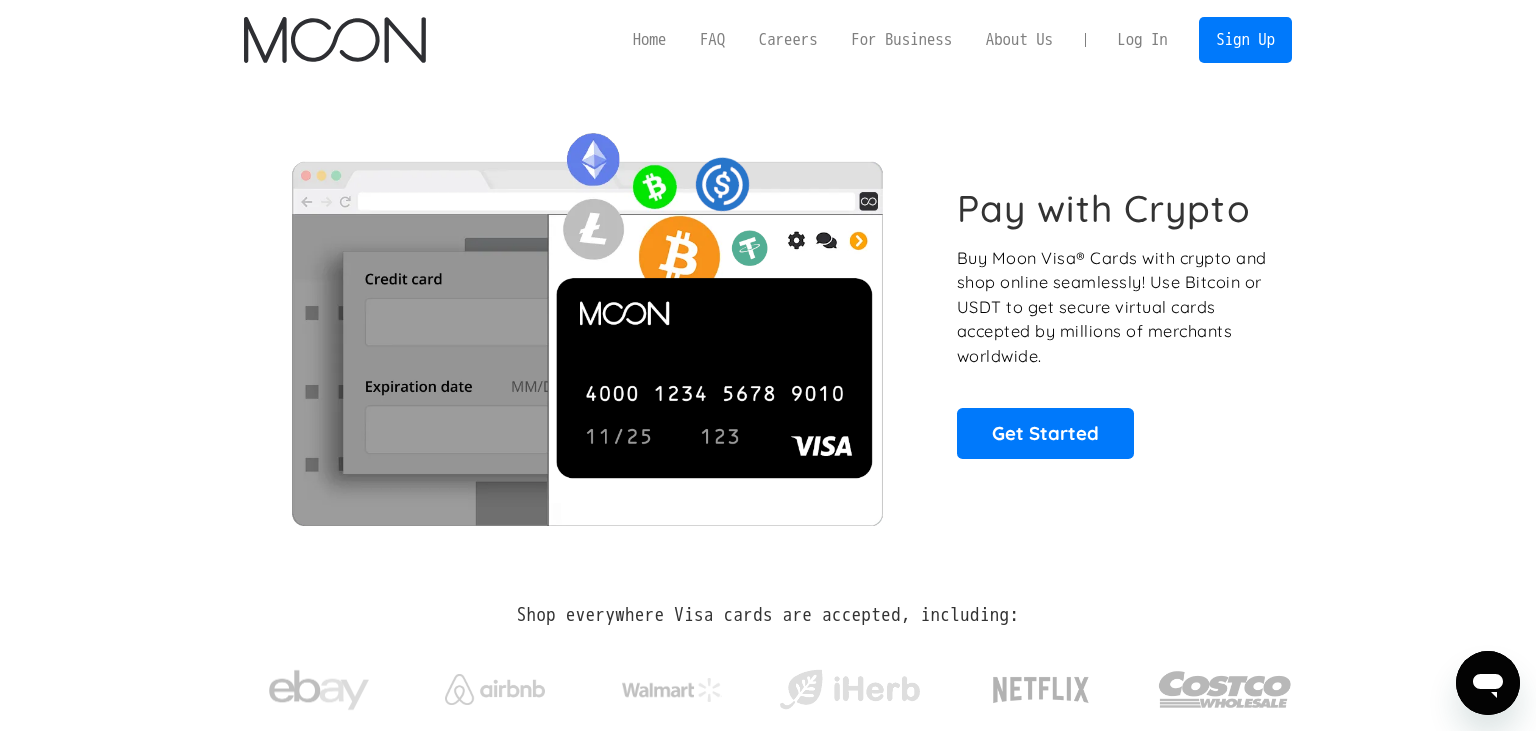 click on "Pay with Crypto Buy Moon Visa® Cards with crypto and shop online seamlessly! Use Bitcoin or USDT to get secure virtual cards accepted by millions of merchants worldwide. Get Started" at bounding box center (768, 322) 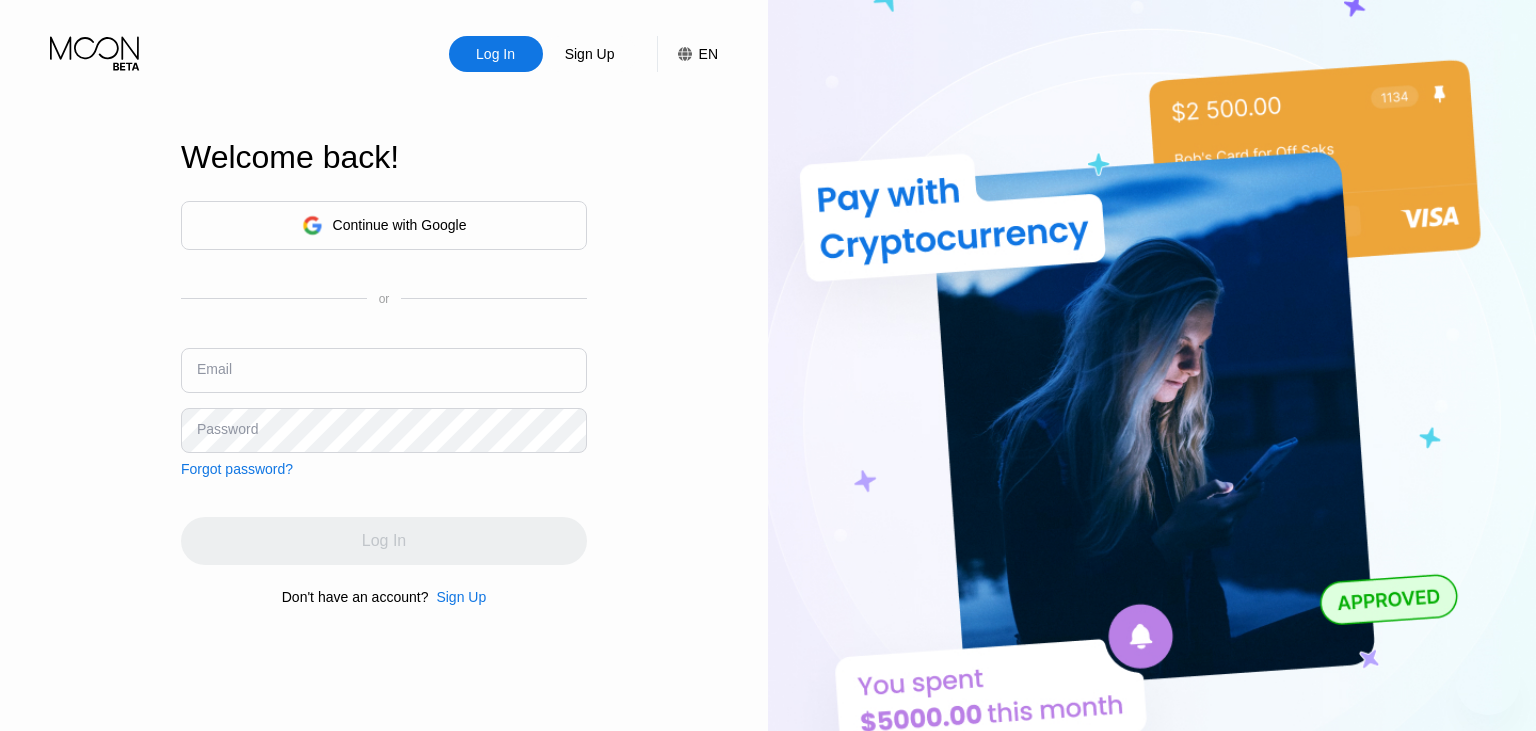scroll, scrollTop: 0, scrollLeft: 0, axis: both 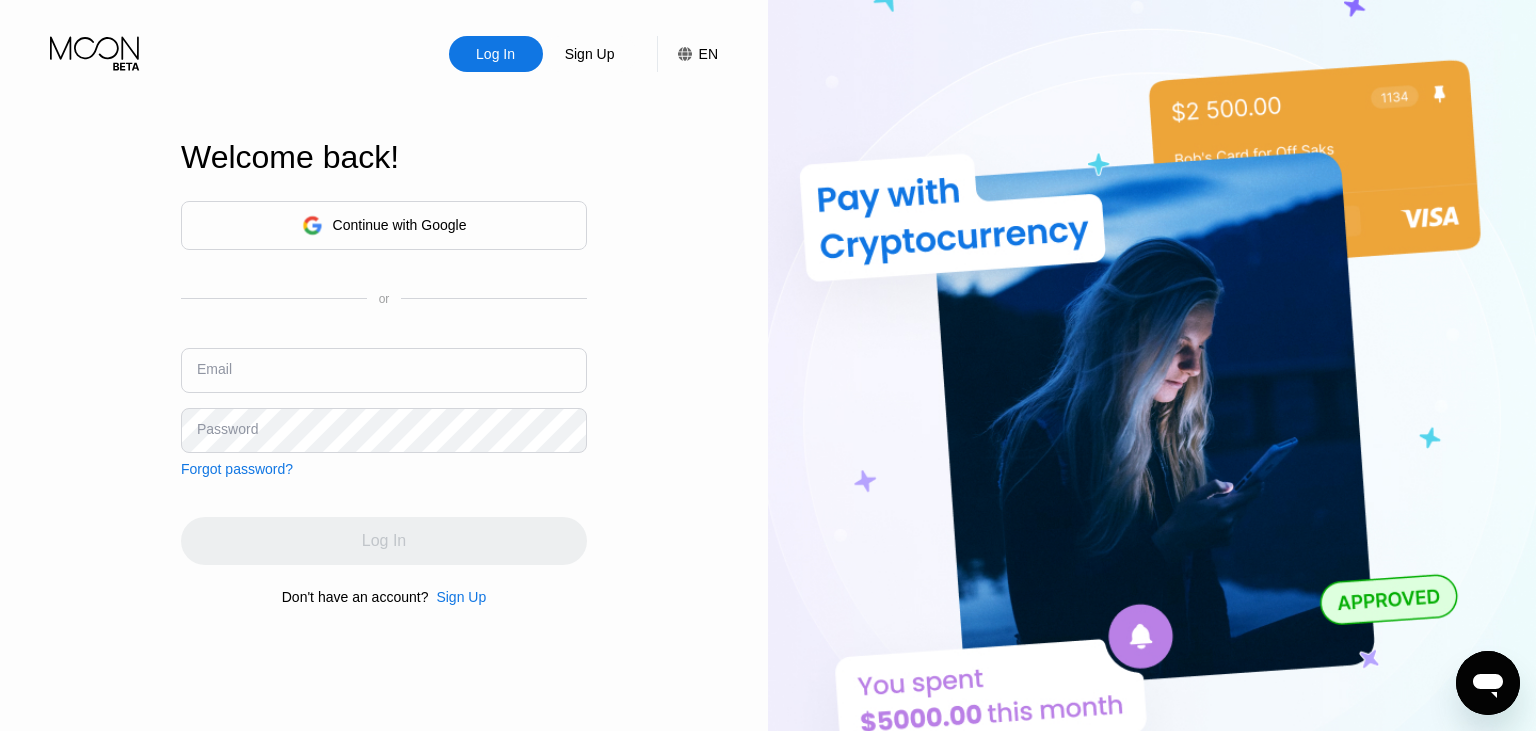 click at bounding box center (384, 370) 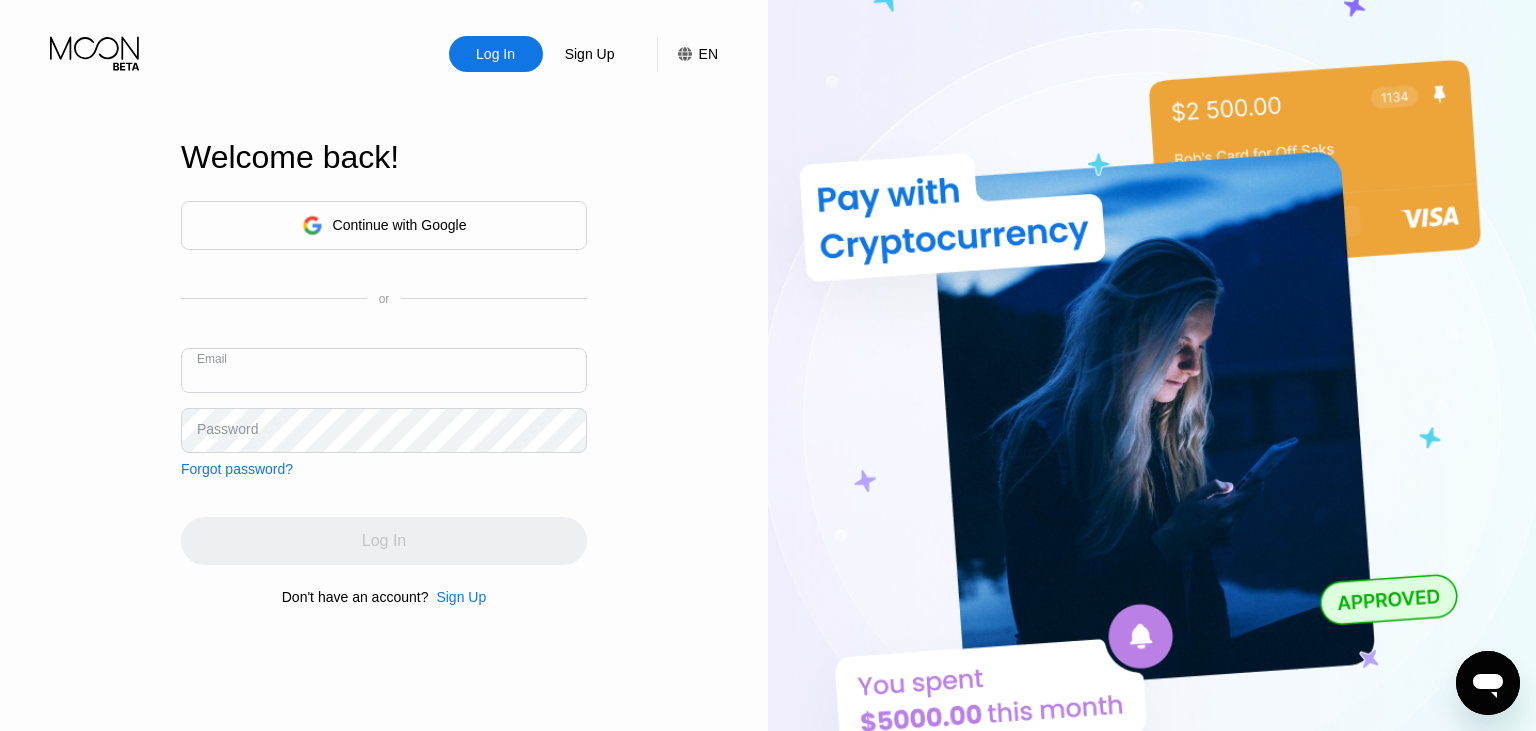 paste on "[EMAIL_ADDRESS][DOMAIN_NAME]" 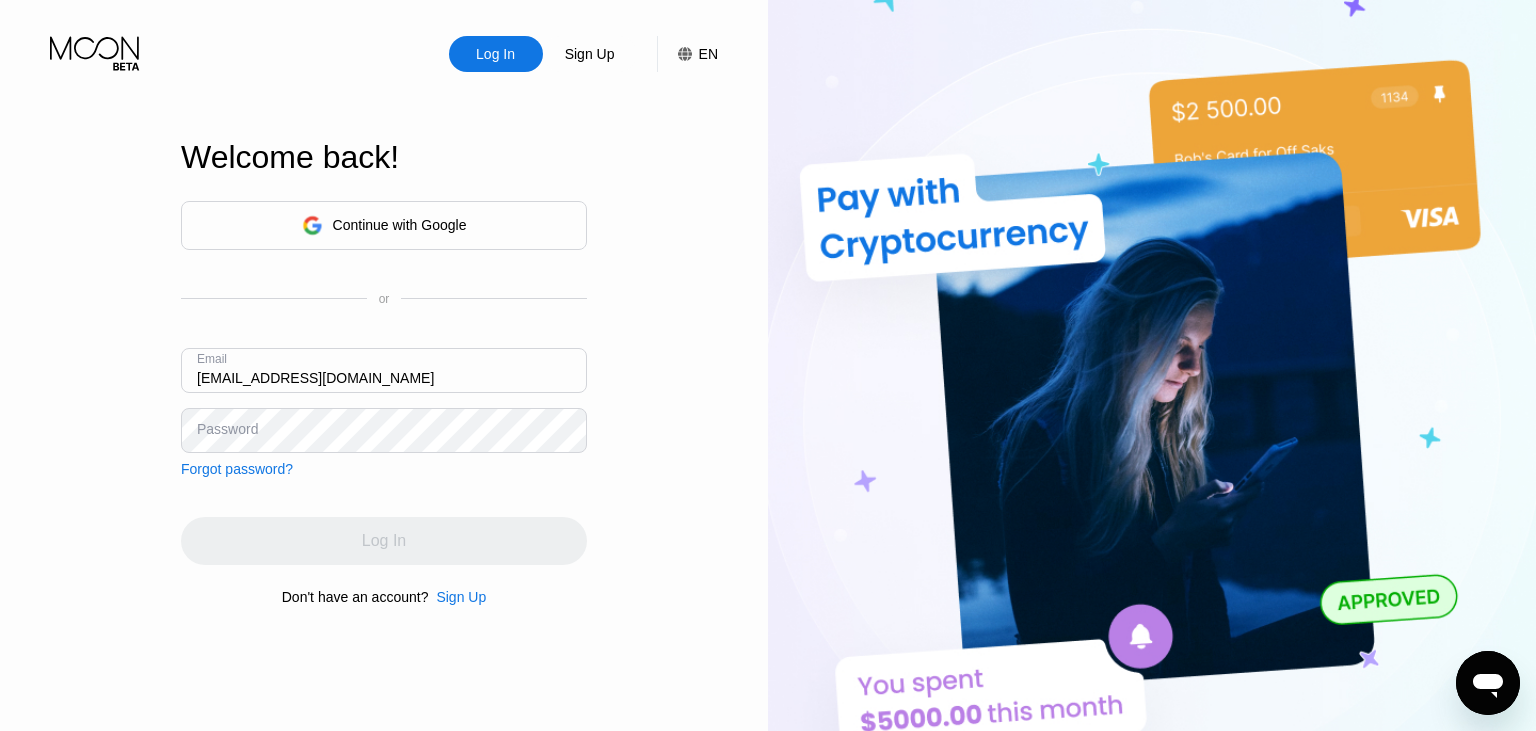 type on "Staamurcy01@gmail.com" 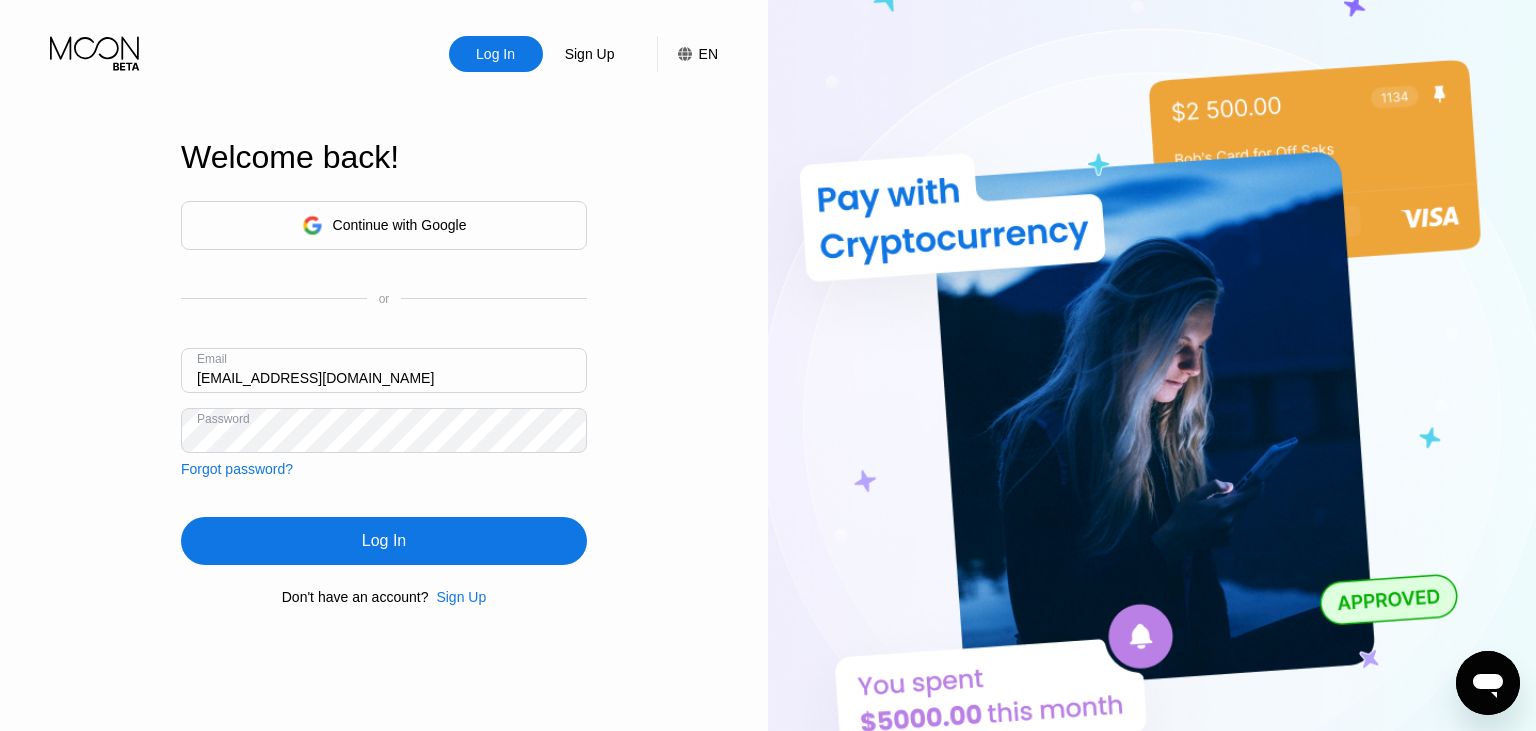 click on "Log In" at bounding box center [384, 541] 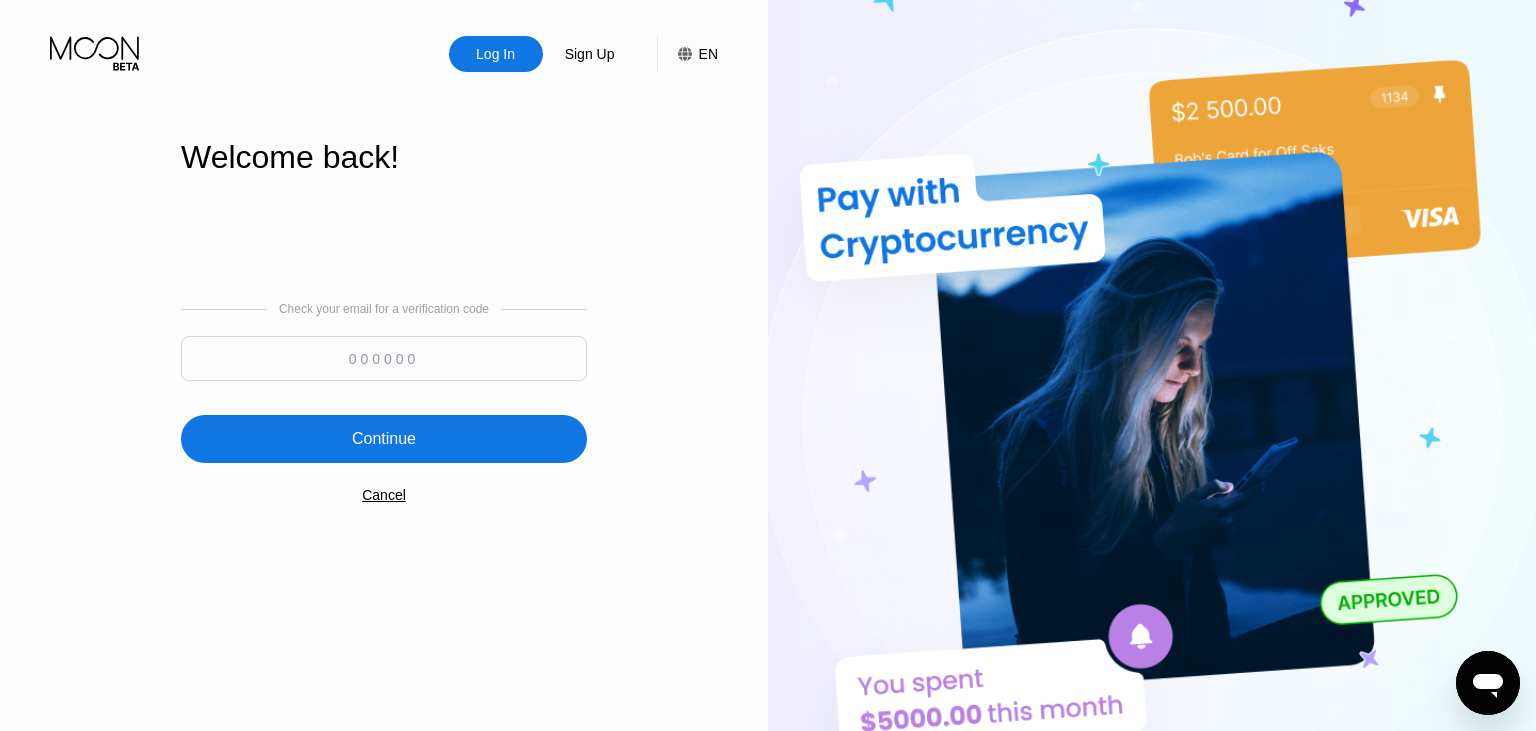 click at bounding box center [384, 358] 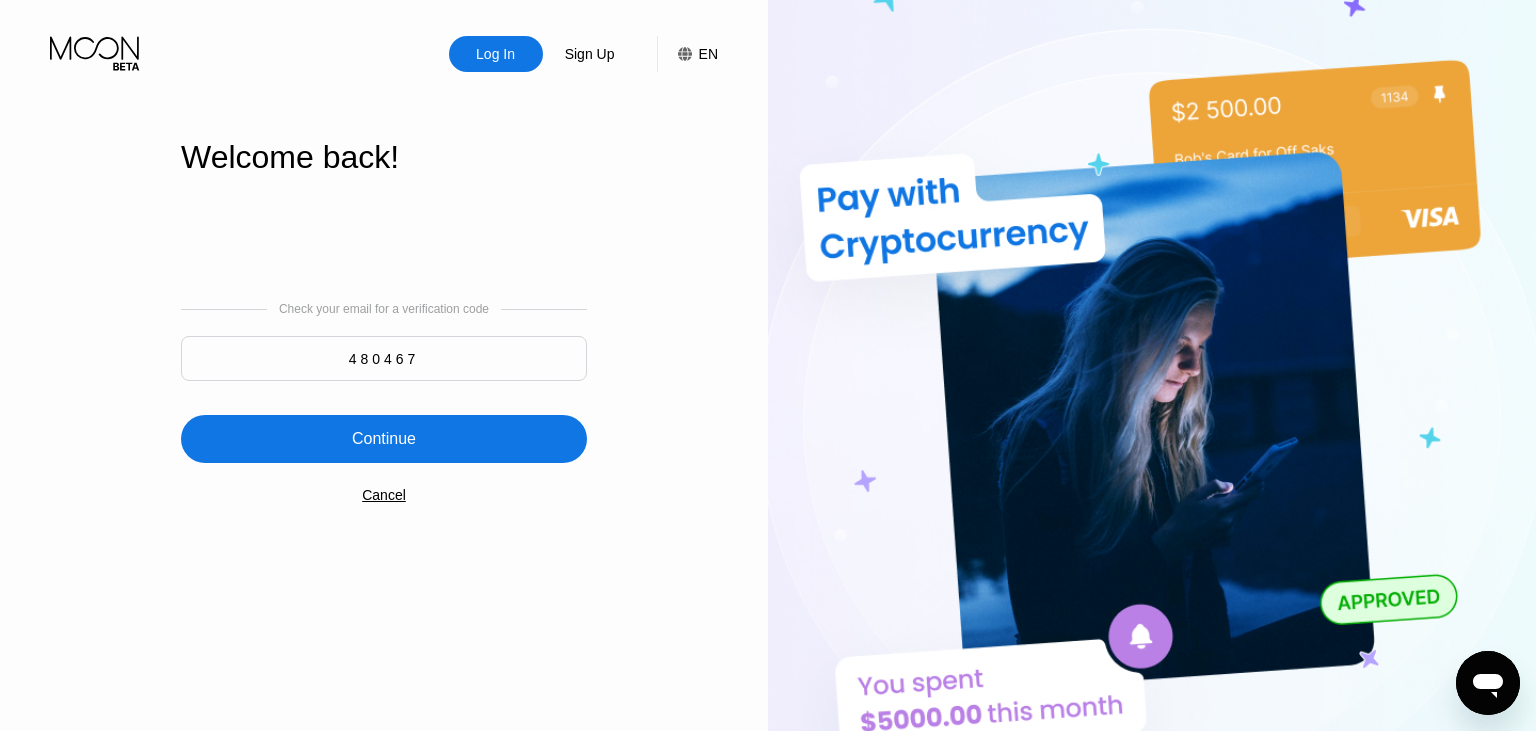 type on "480467" 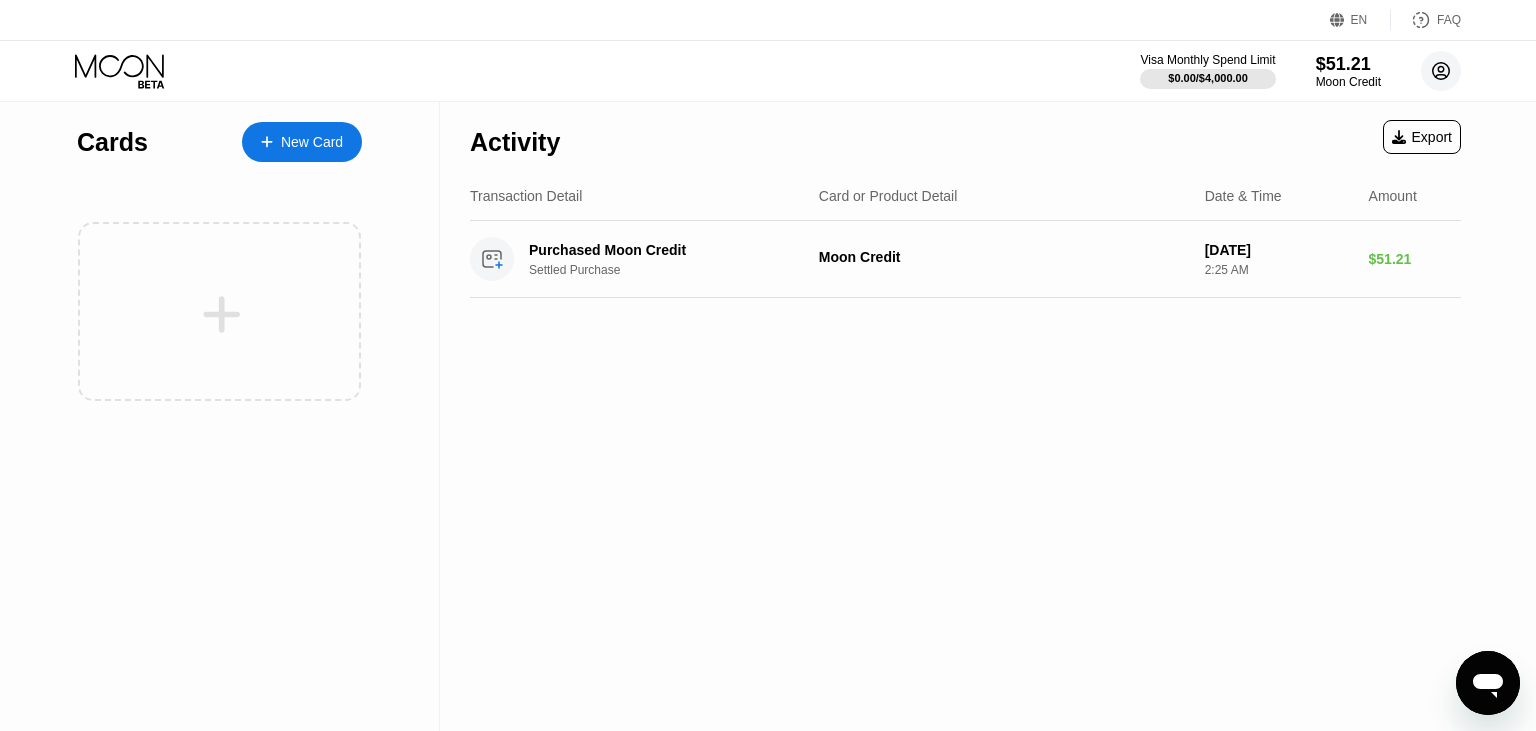 click 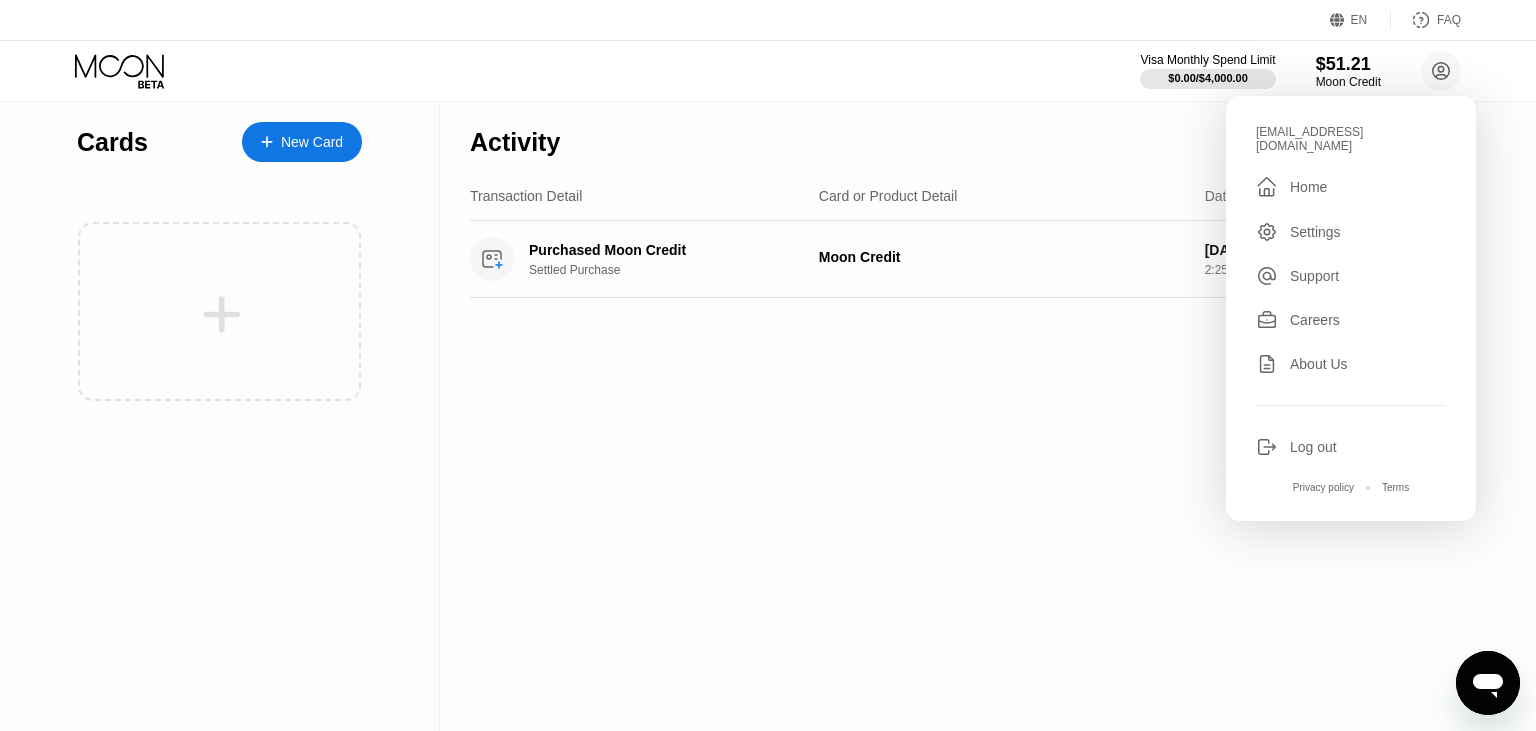 click on "Activity Export Transaction Detail Card or Product Detail Date & Time Amount Purchased Moon Credit Settled Purchase Moon Credit Jul 22, 2025 2:25 AM $51.21" at bounding box center [965, 416] 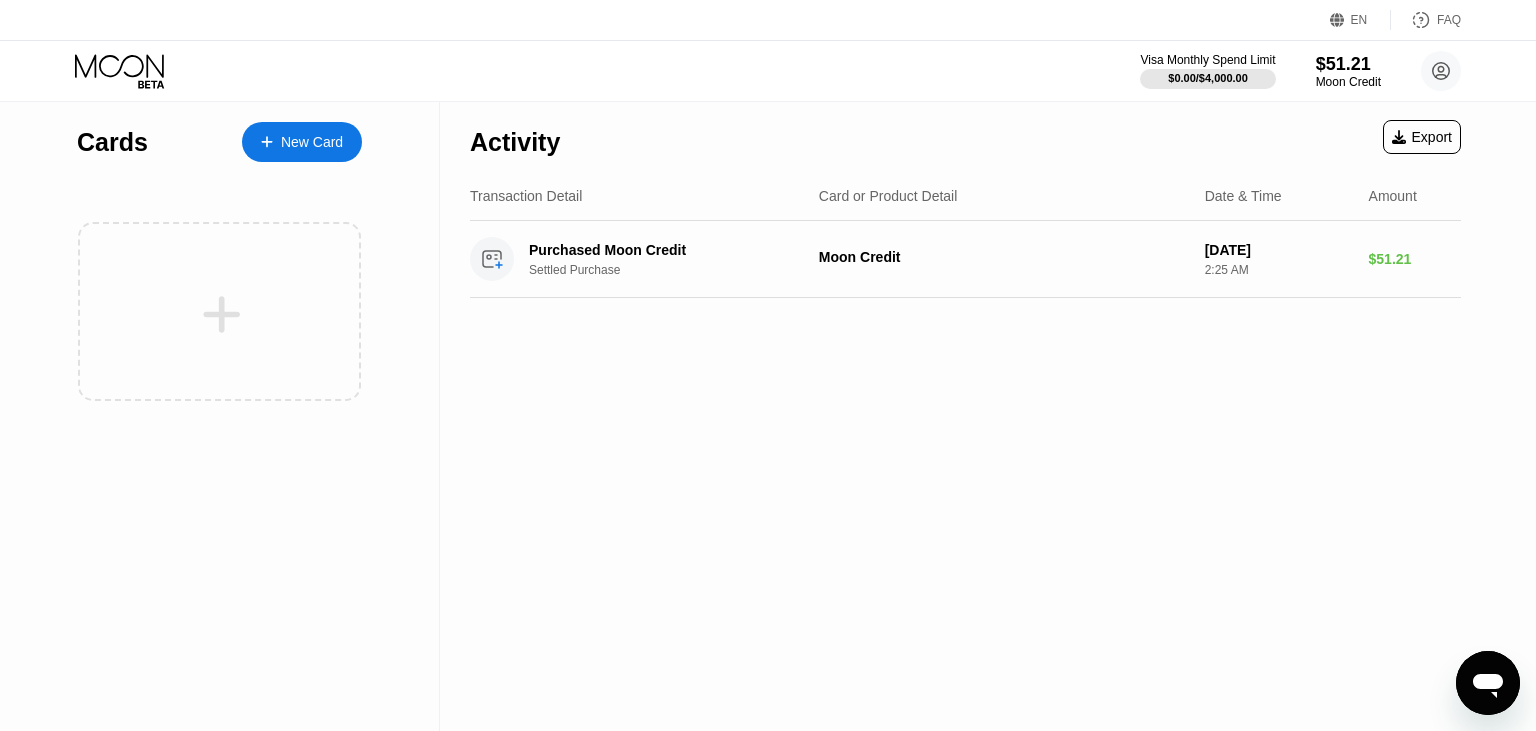 click on "Cards" at bounding box center [112, 142] 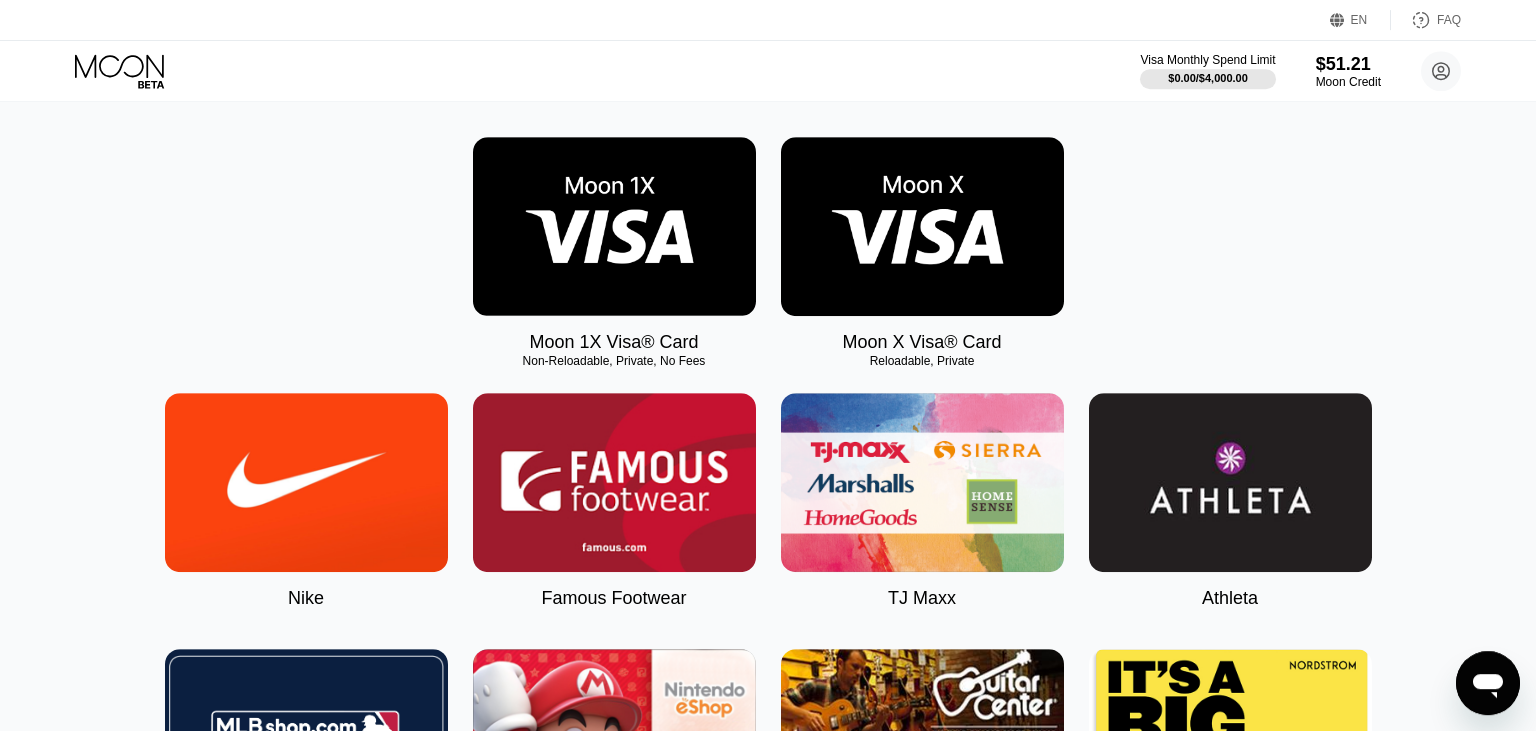 scroll, scrollTop: 268, scrollLeft: 0, axis: vertical 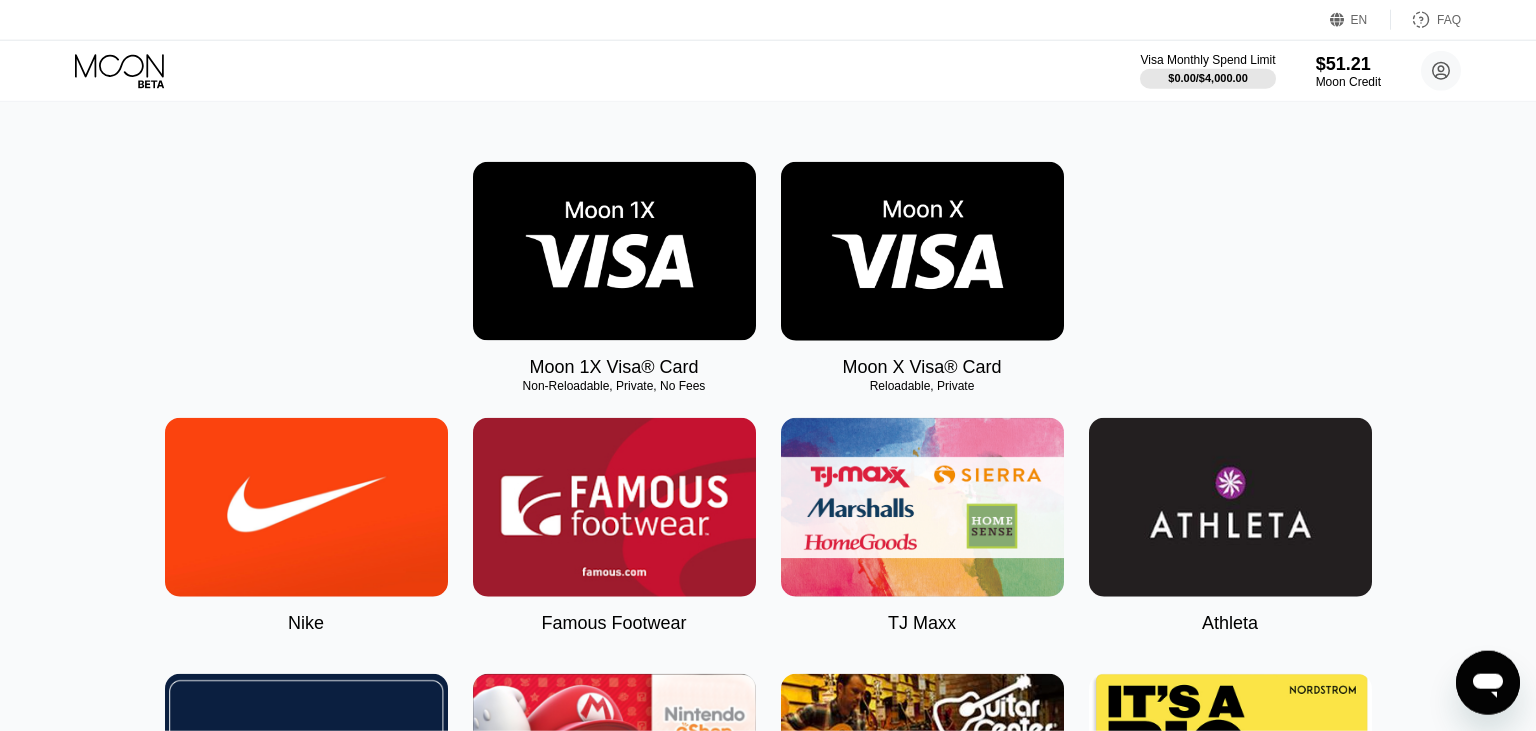 click at bounding box center [922, 251] 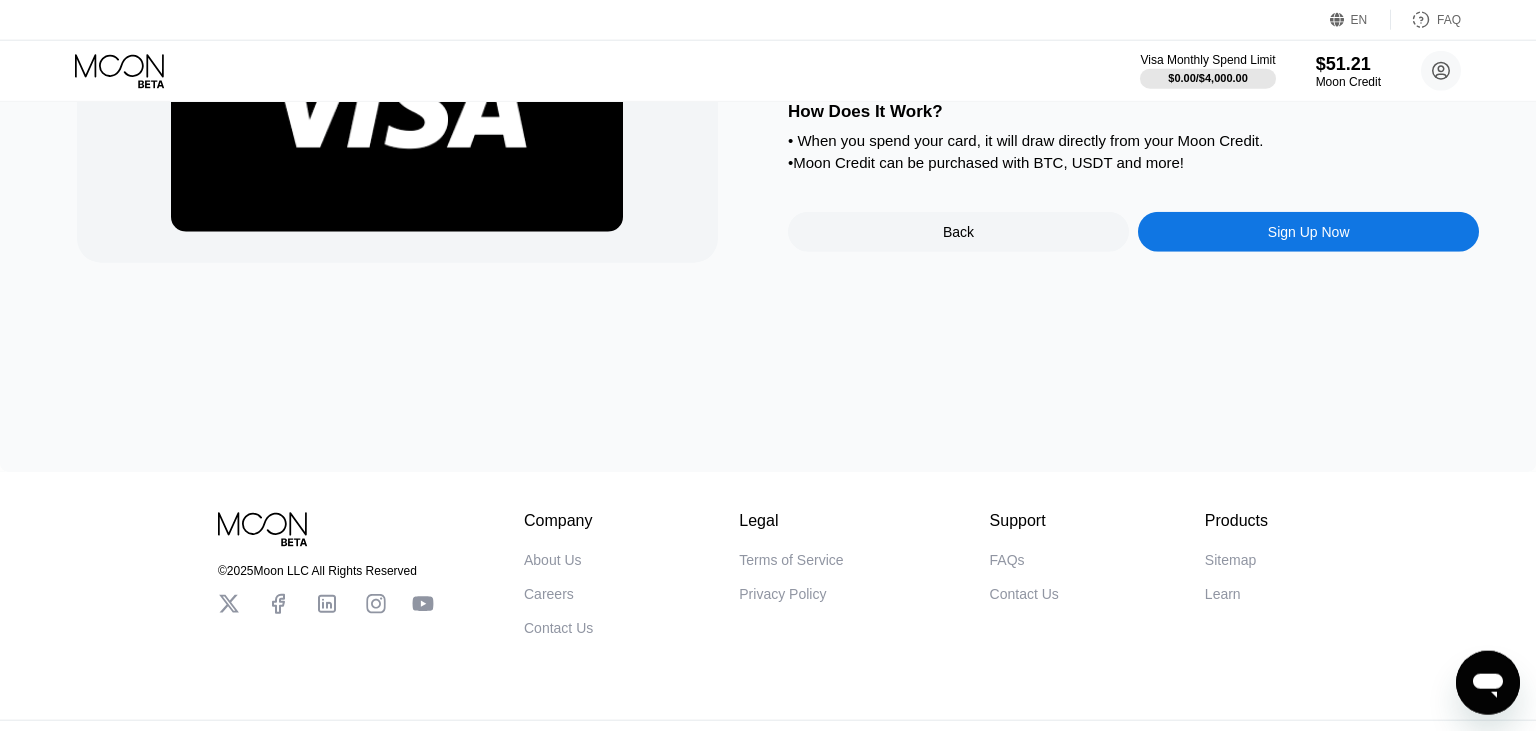 scroll, scrollTop: 0, scrollLeft: 0, axis: both 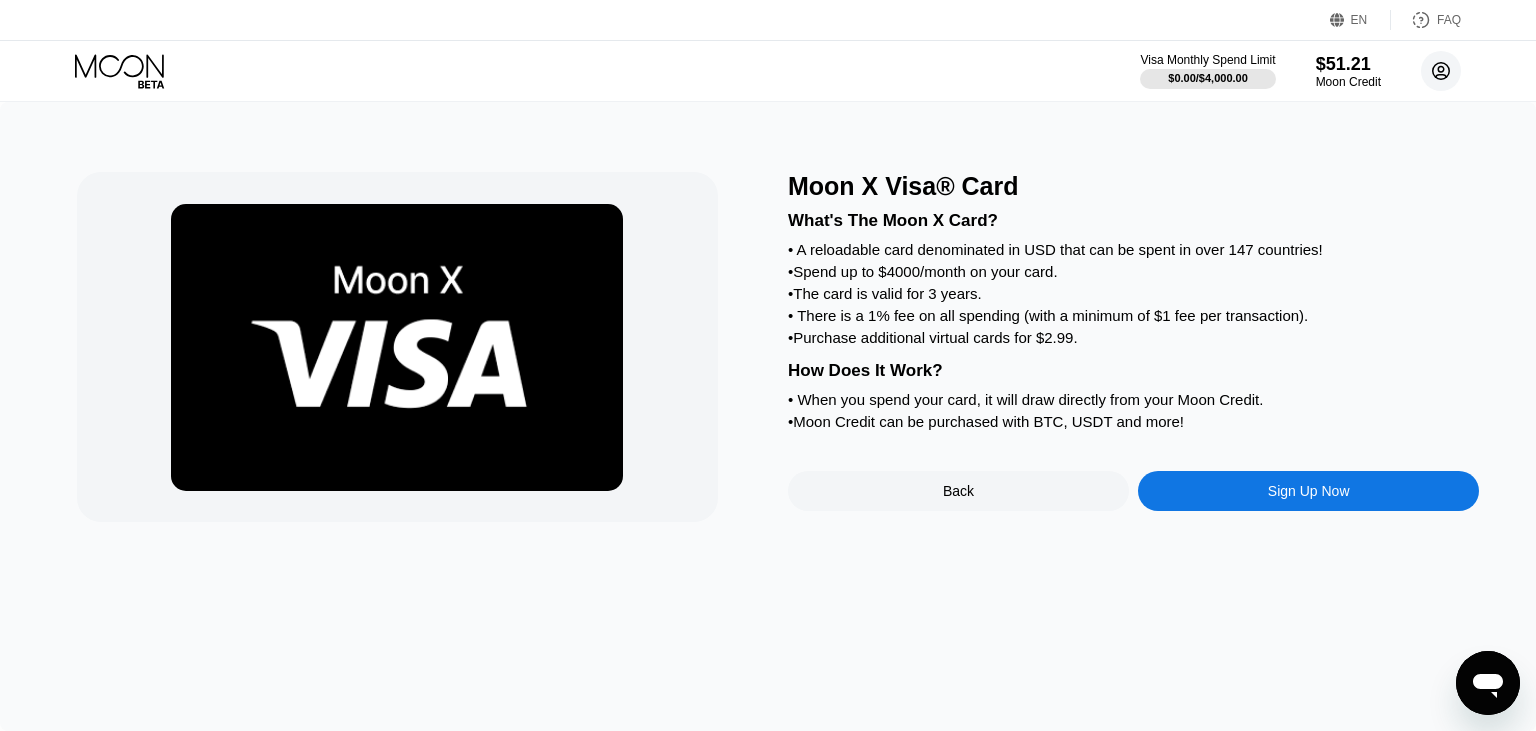 click 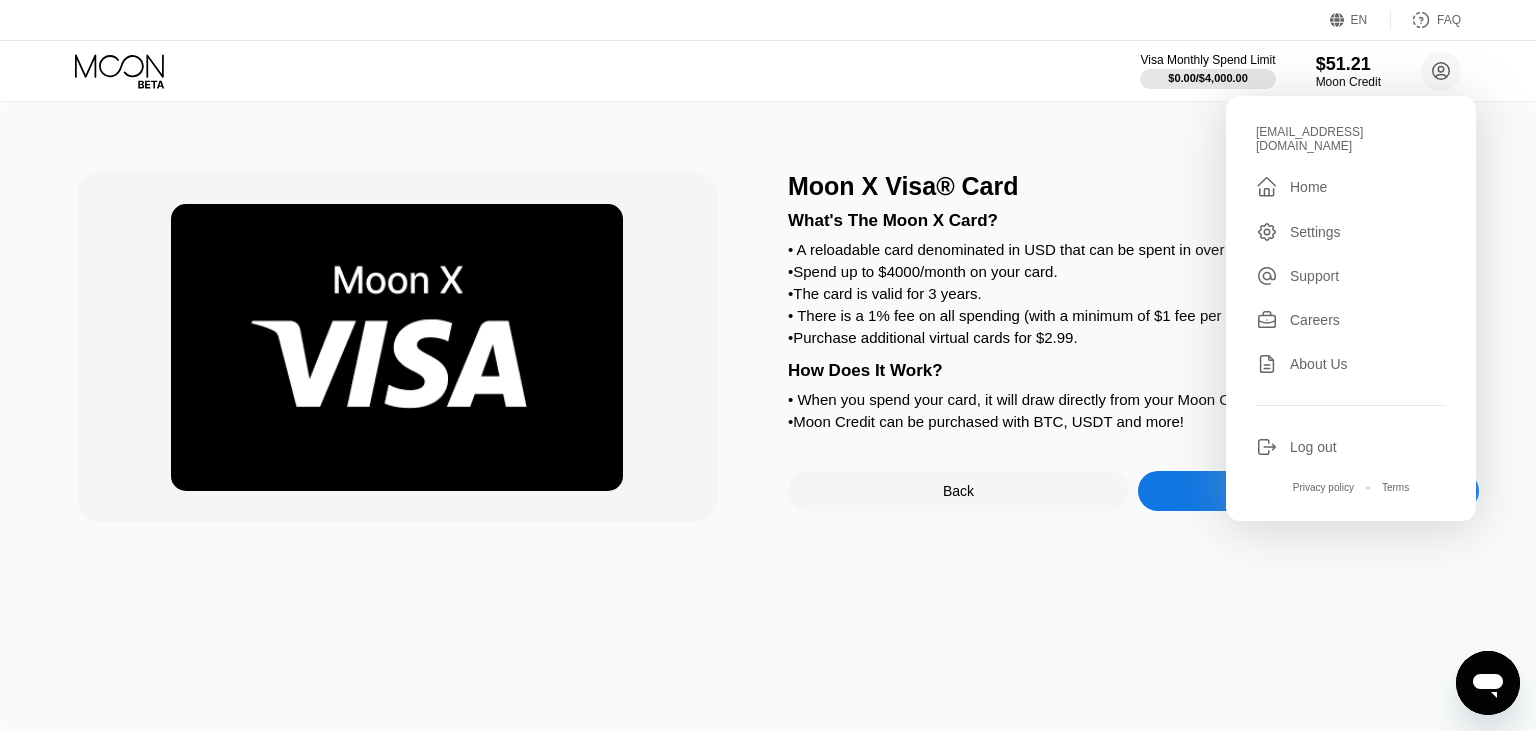 click on "Moon X Visa® Card What's The Moon X Card? •   A reloadable card denominated in USD that can be spent in over 147 countries! •  Spend up to $4000/month on your card. •  The card is valid for 3 years. •   There is a 1% fee on all spending (with a minimum of $1 fee per transaction). •  Purchase additional virtual cards for $2.99. How Does It Work? •   When you spend your card, it will draw directly from your Moon Credit. •  Moon Credit can be purchased with BTC, USDT and more! Back Sign Up Now" at bounding box center [768, 416] 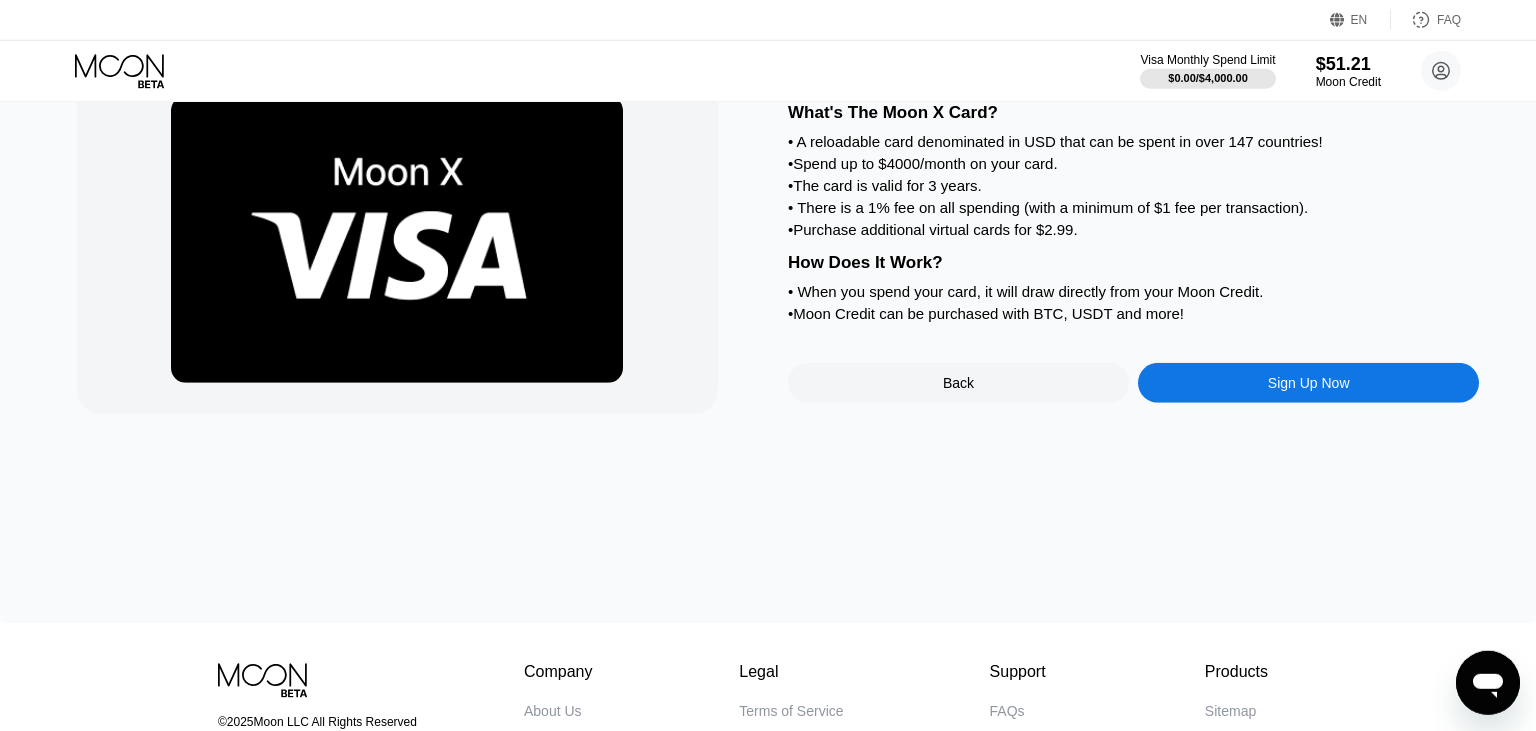 scroll, scrollTop: 0, scrollLeft: 0, axis: both 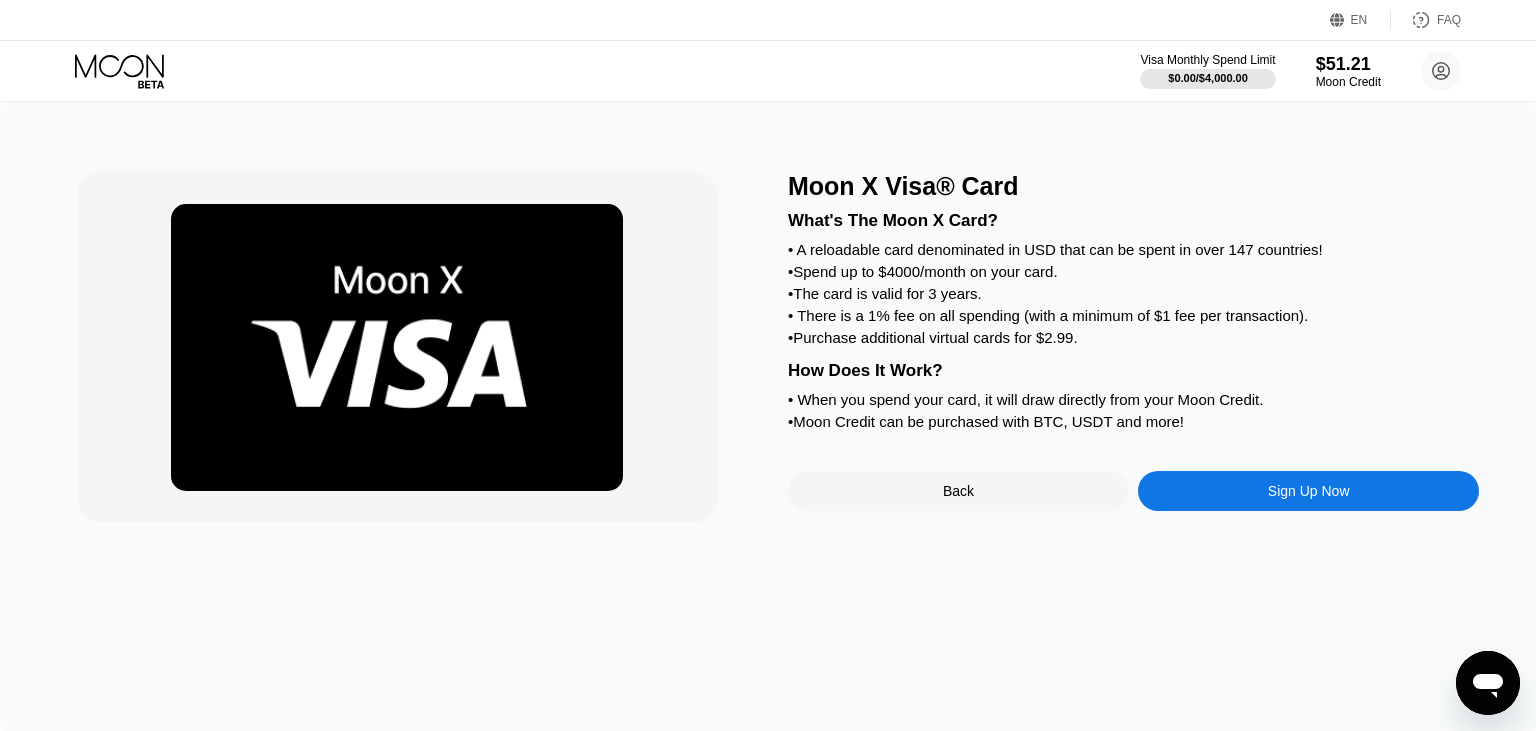 click on "Back" at bounding box center (958, 491) 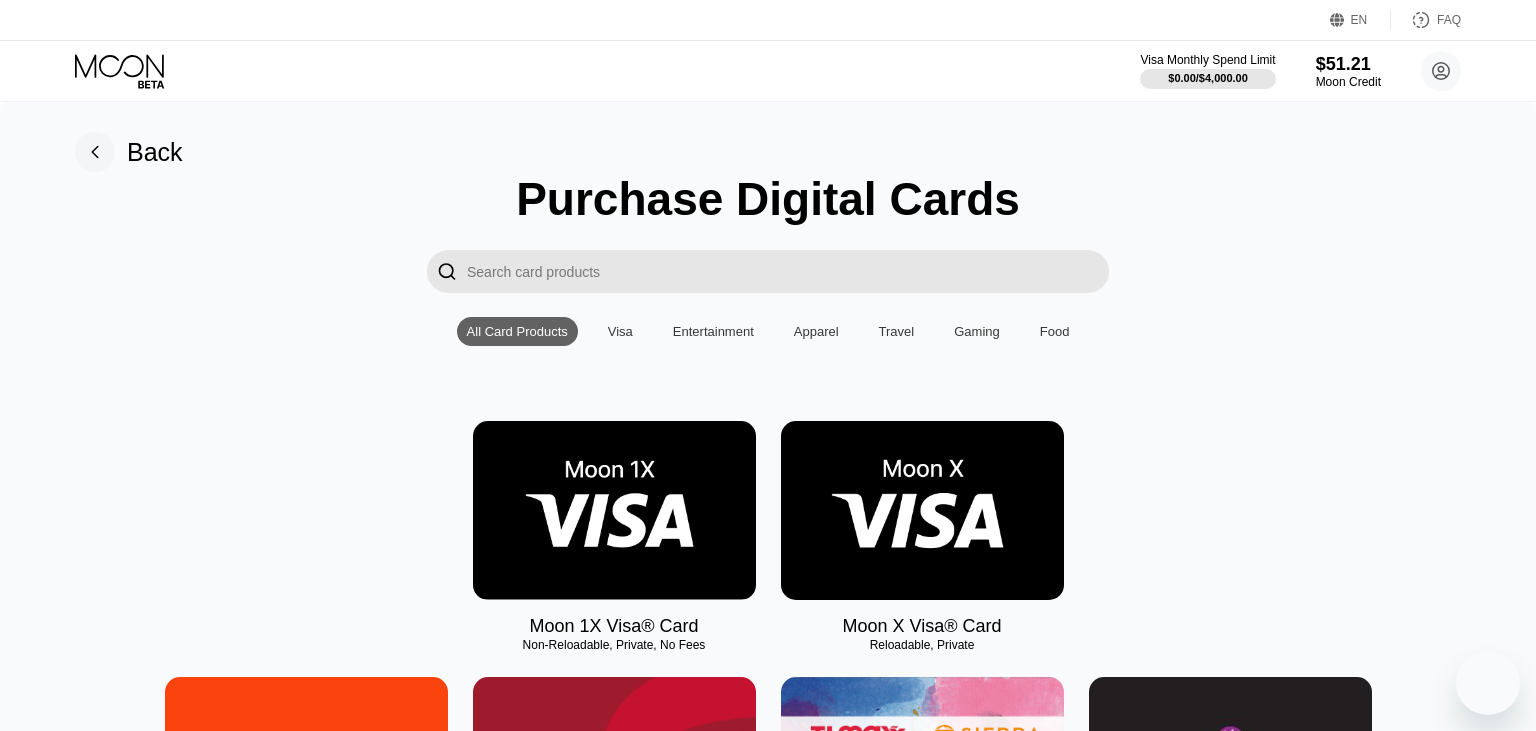 scroll, scrollTop: 0, scrollLeft: 0, axis: both 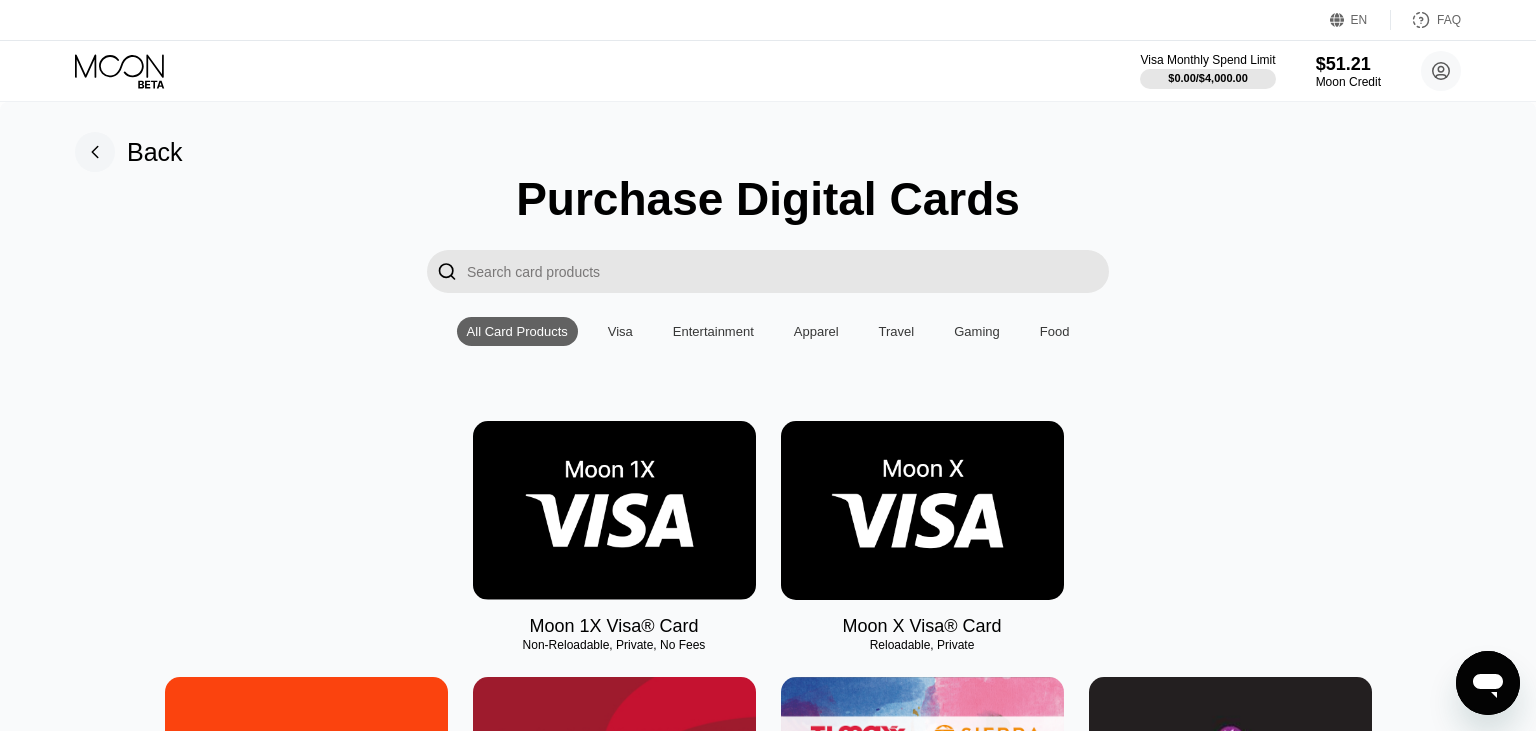 drag, startPoint x: 1535, startPoint y: 63, endPoint x: 1535, endPoint y: 118, distance: 55 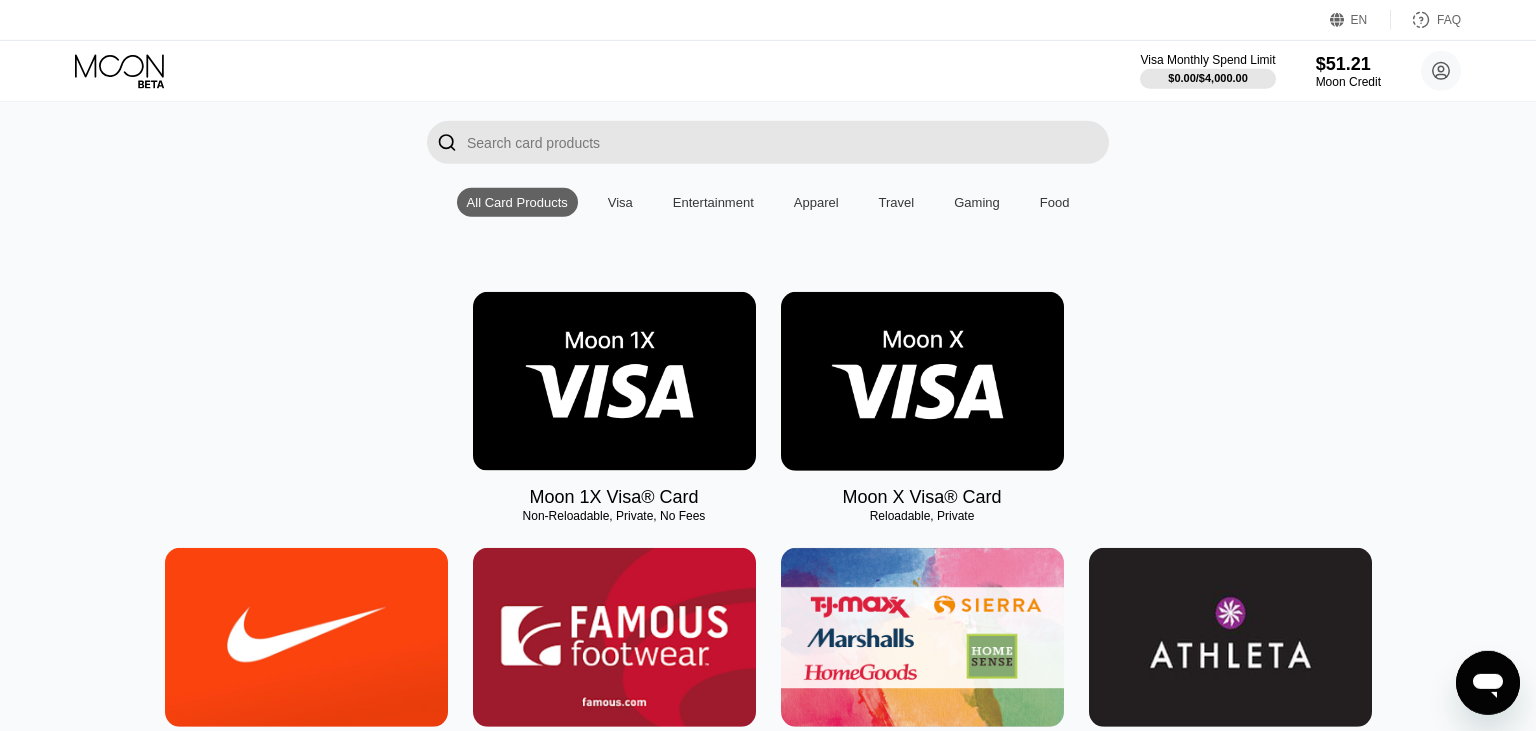 scroll, scrollTop: 137, scrollLeft: 0, axis: vertical 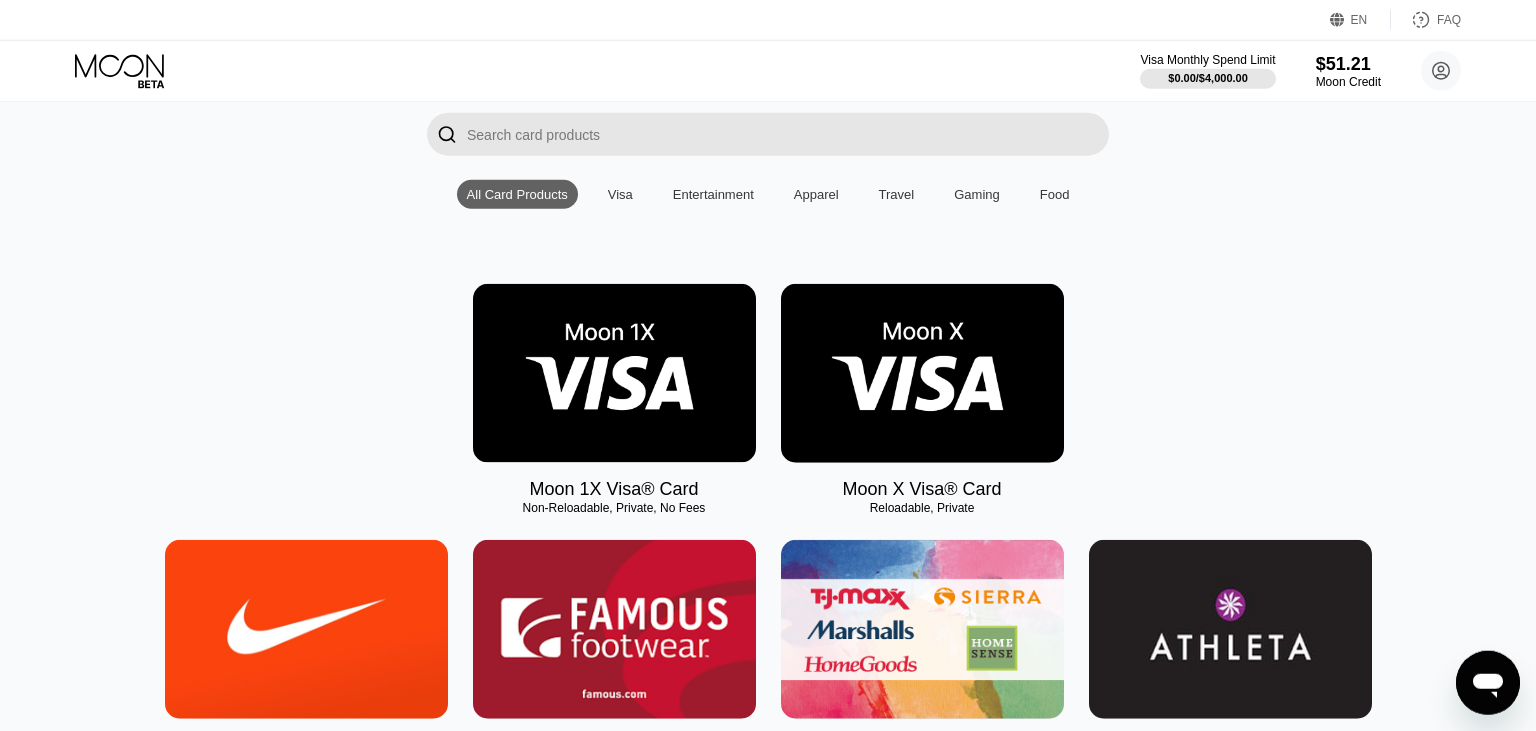 click at bounding box center (922, 373) 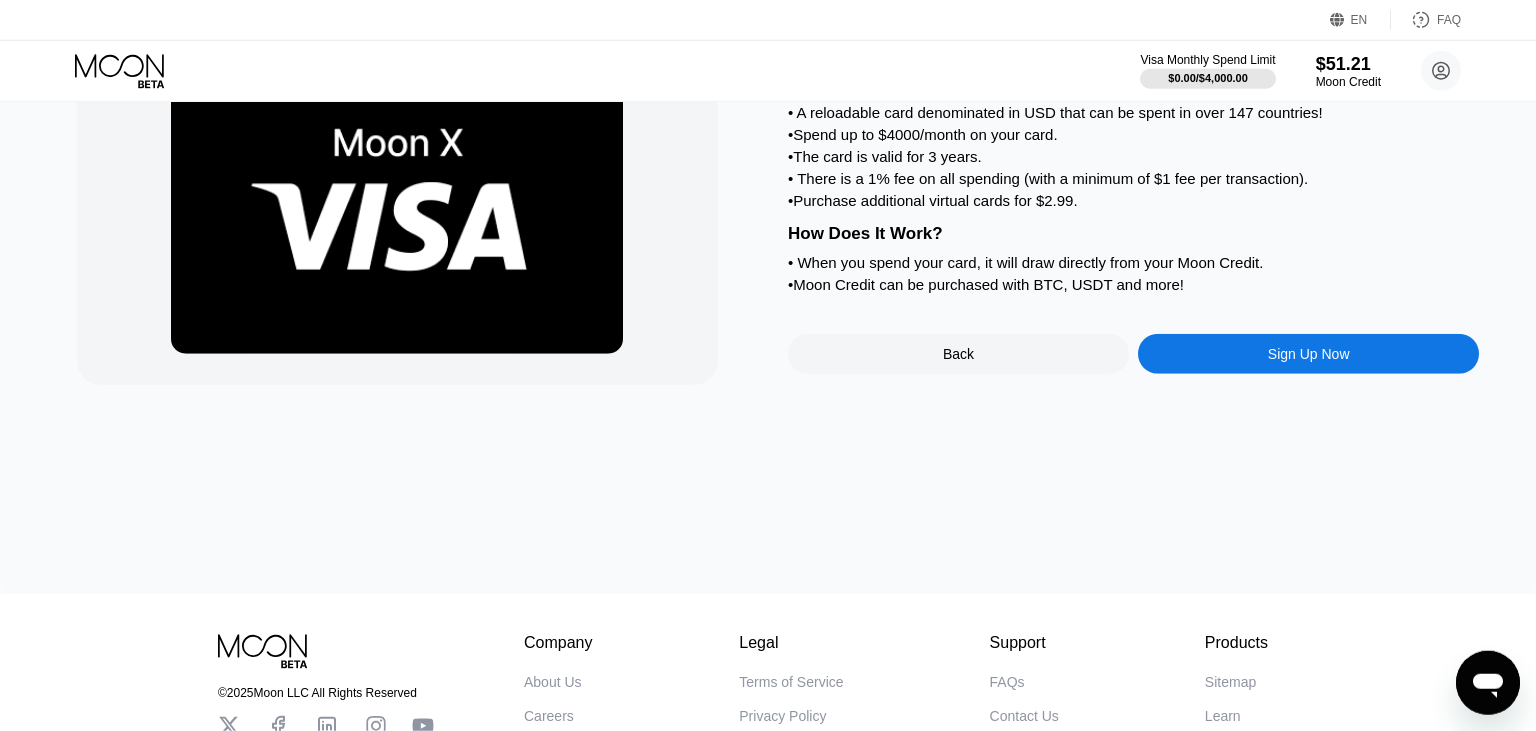 scroll, scrollTop: 0, scrollLeft: 0, axis: both 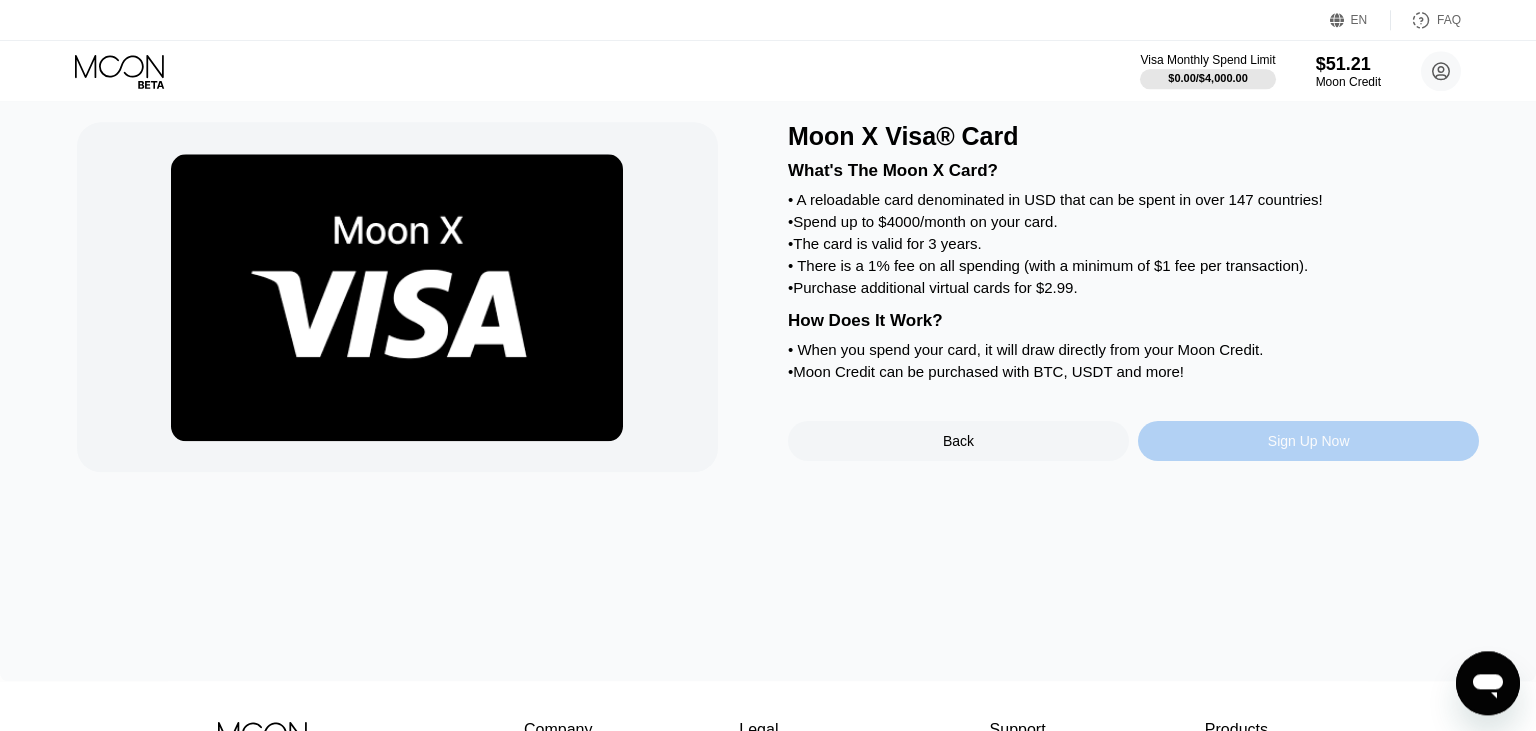 click on "Sign Up Now" at bounding box center (1309, 441) 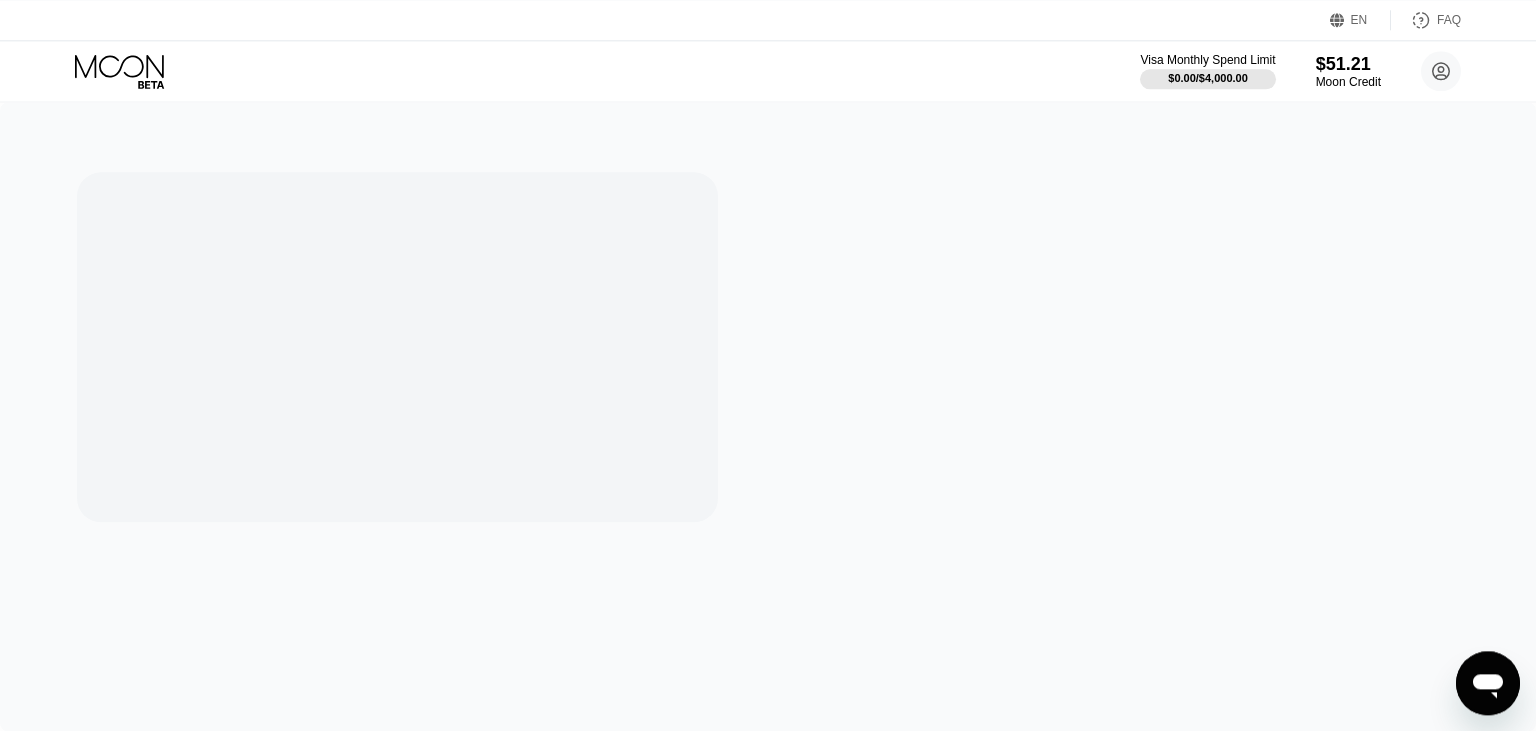 scroll, scrollTop: 0, scrollLeft: 0, axis: both 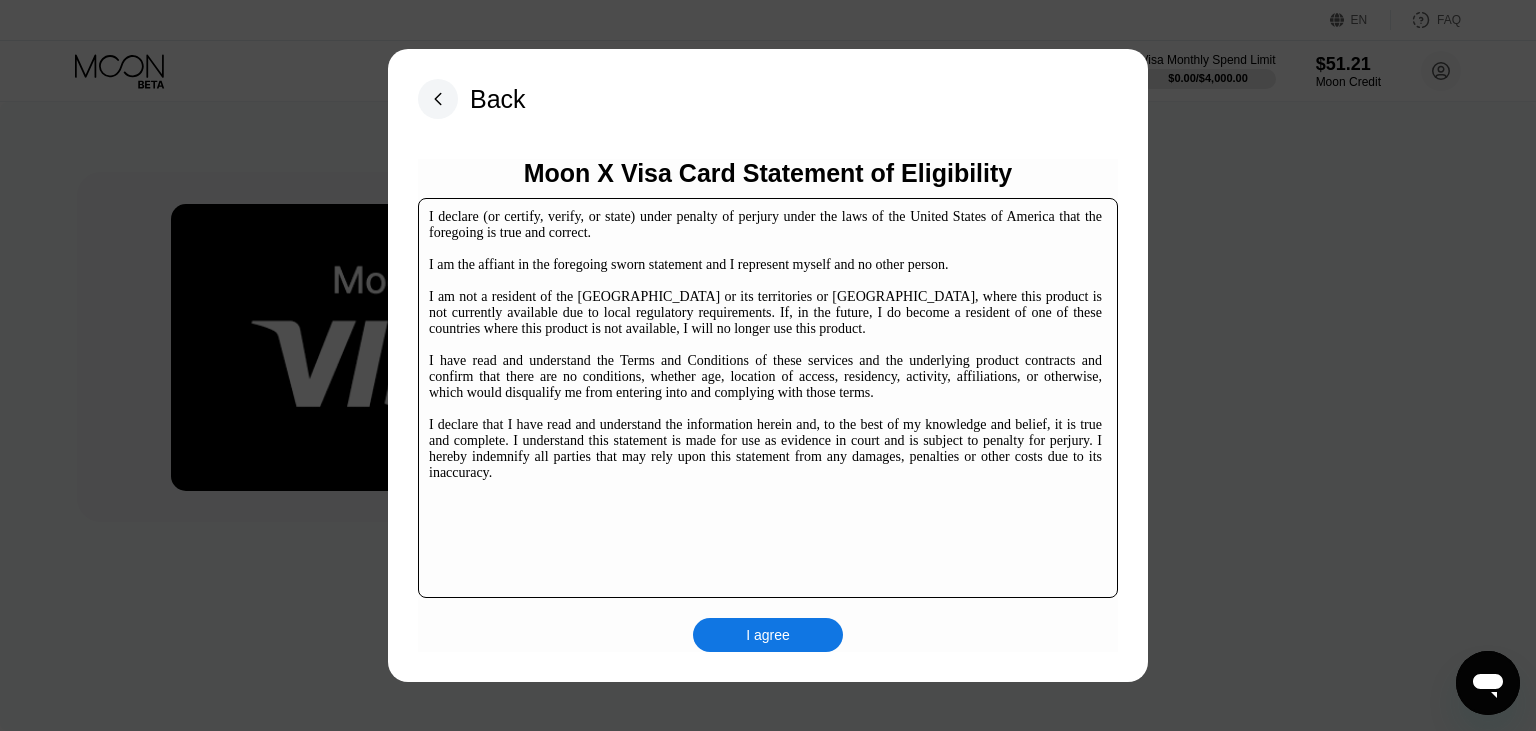 click on "I agree" at bounding box center (768, 635) 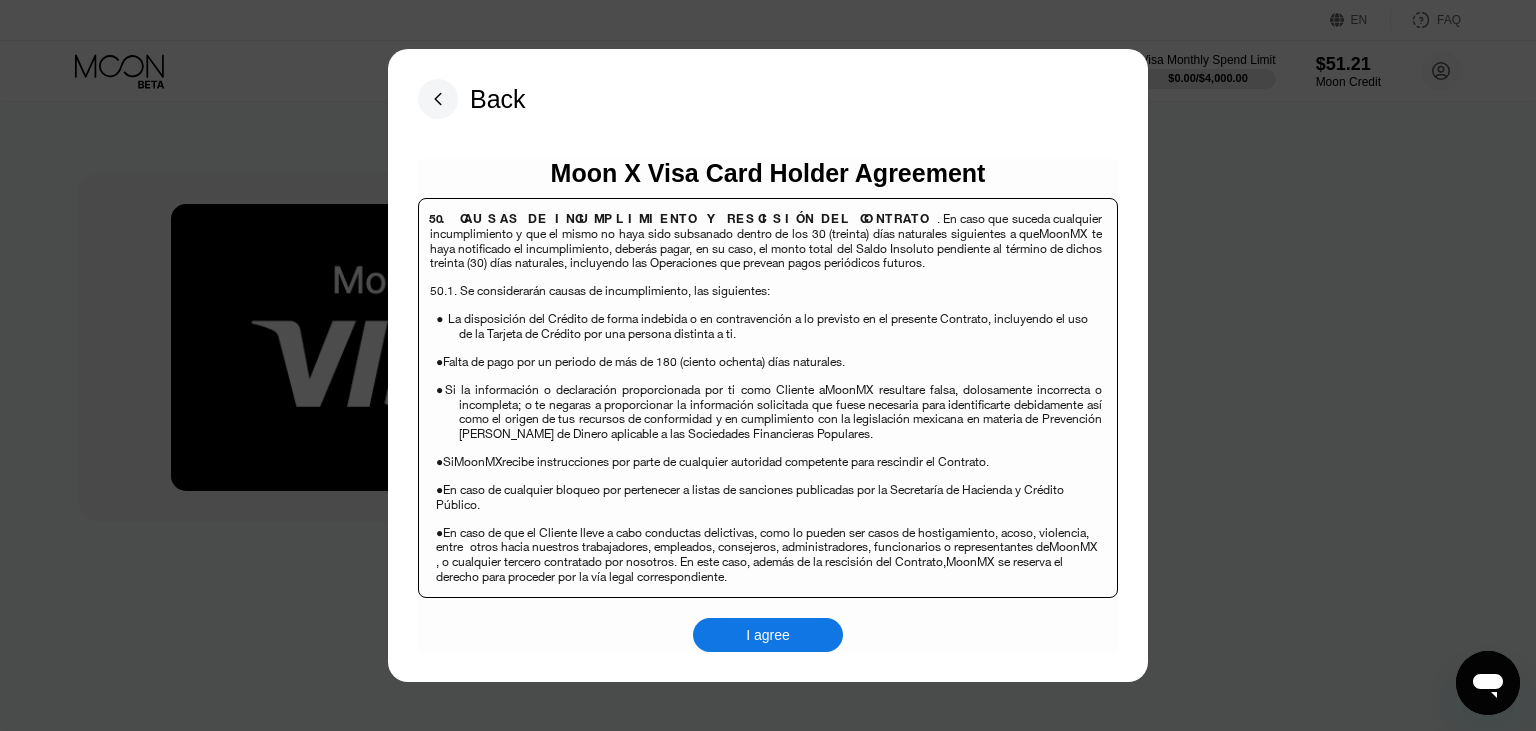 scroll, scrollTop: 12793, scrollLeft: 0, axis: vertical 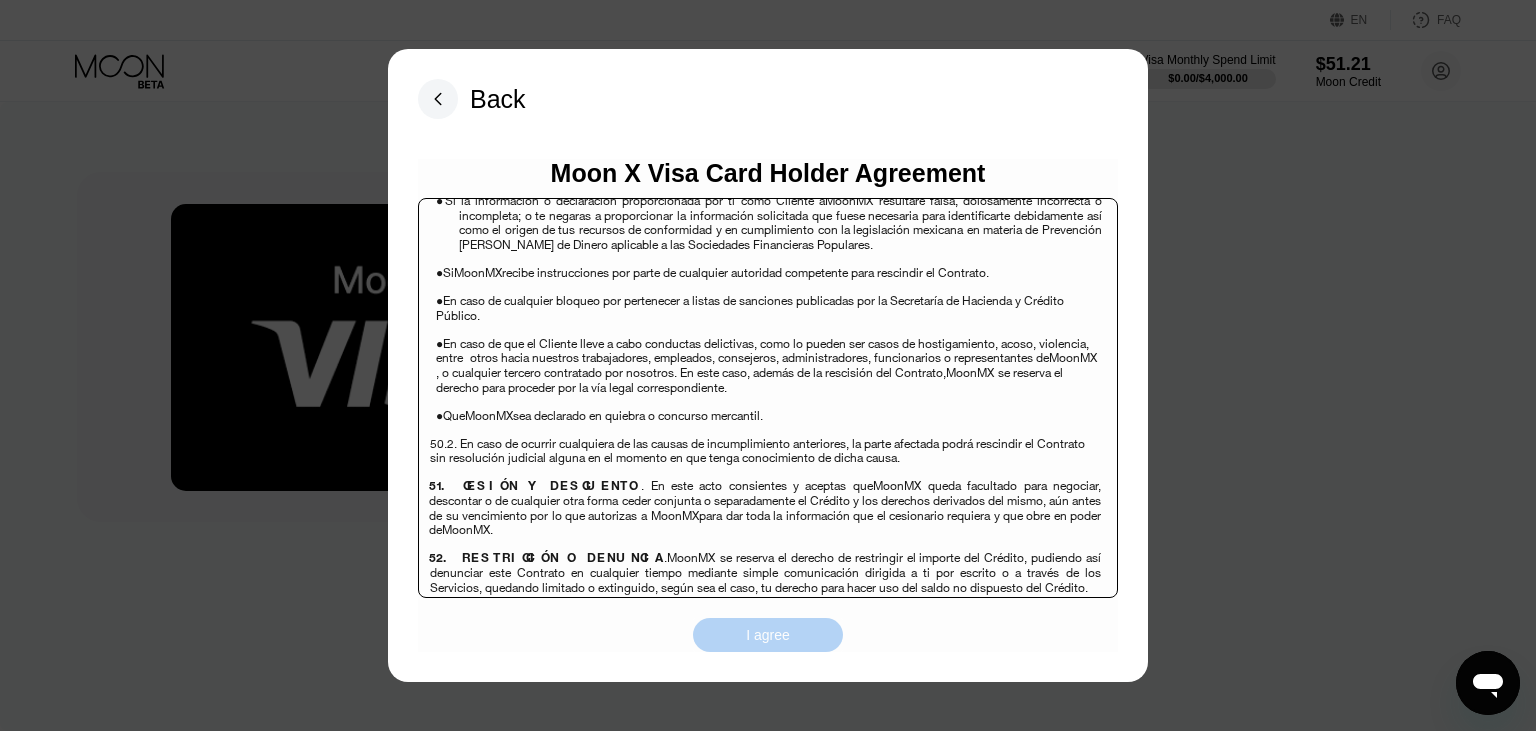 click on "I agree" at bounding box center [768, 635] 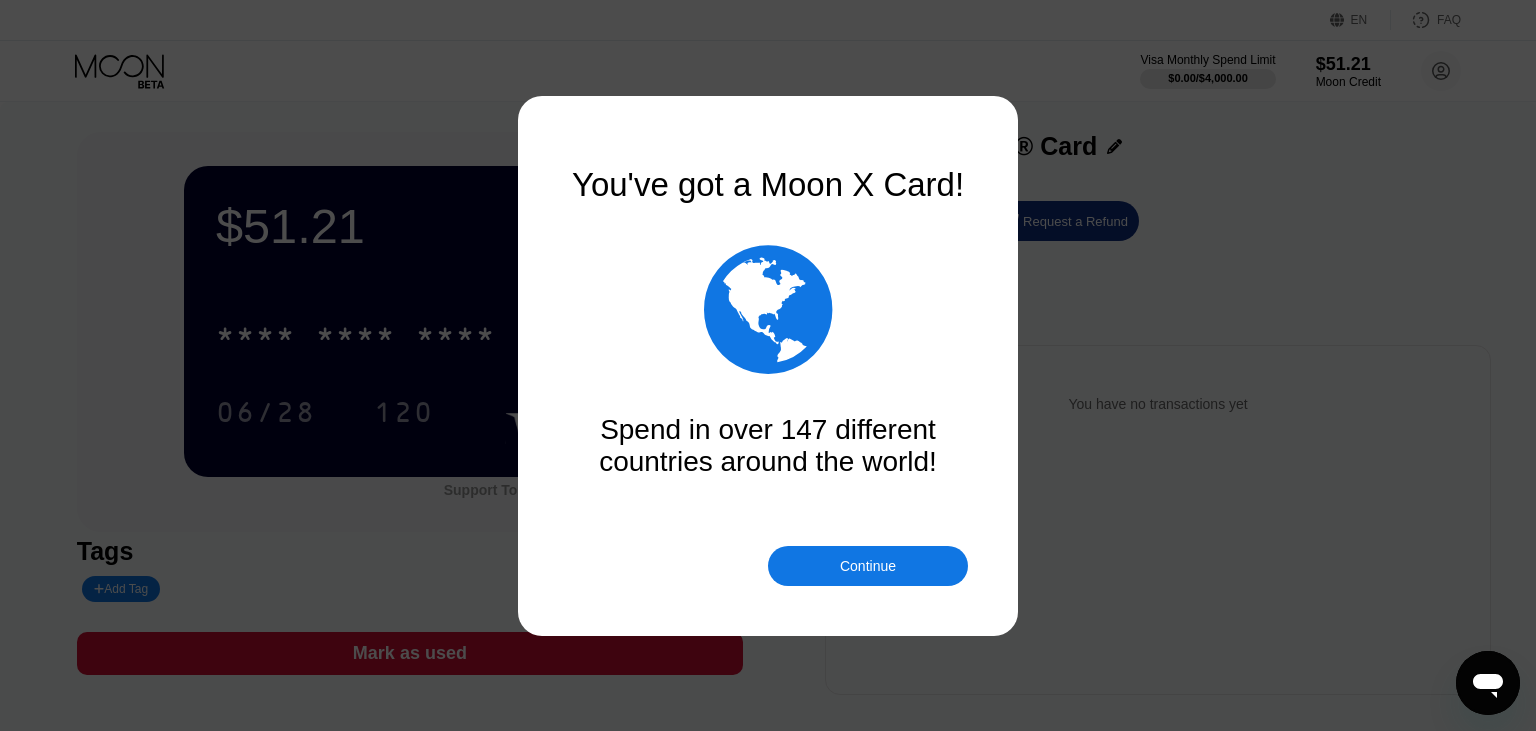 click on "Continue" at bounding box center (868, 566) 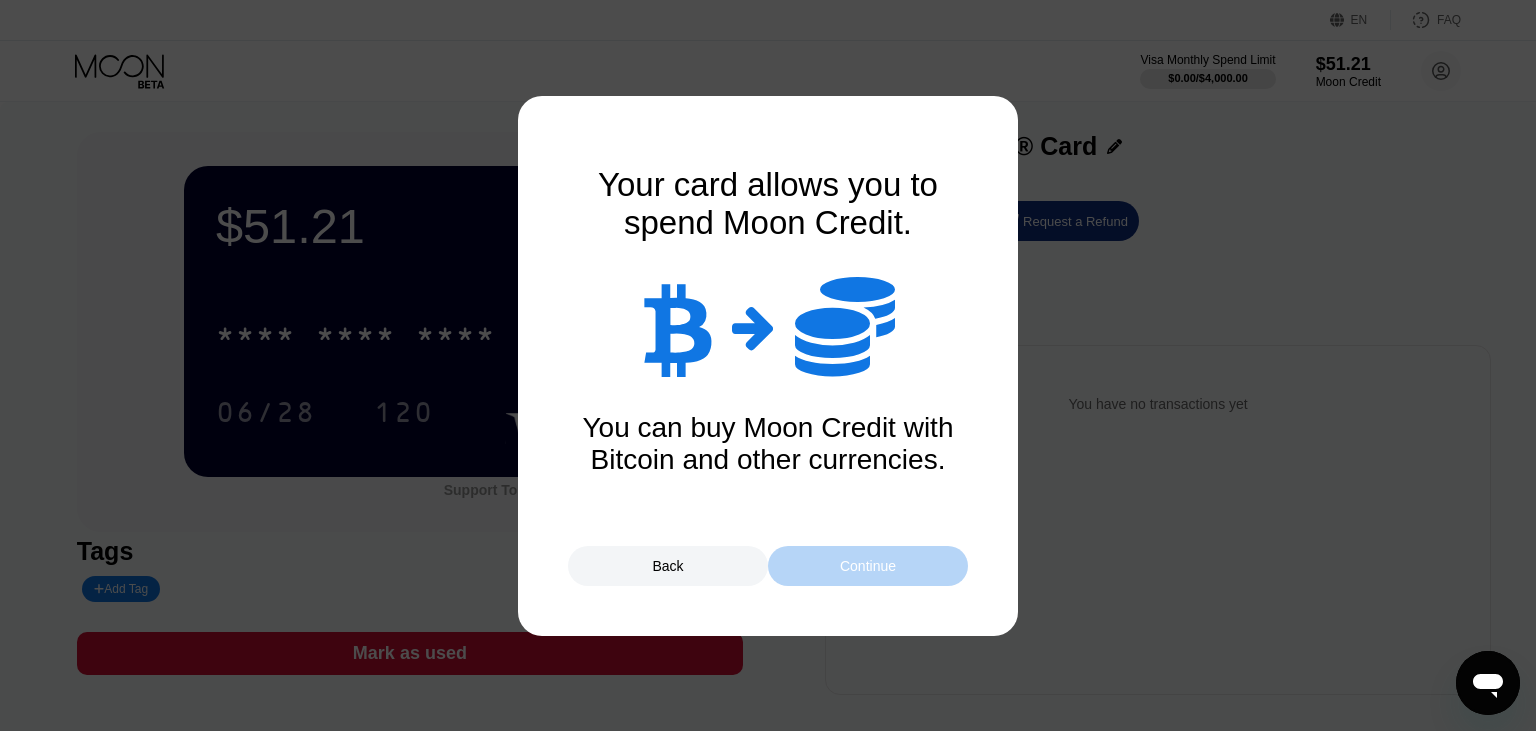 click on "Continue" at bounding box center [868, 566] 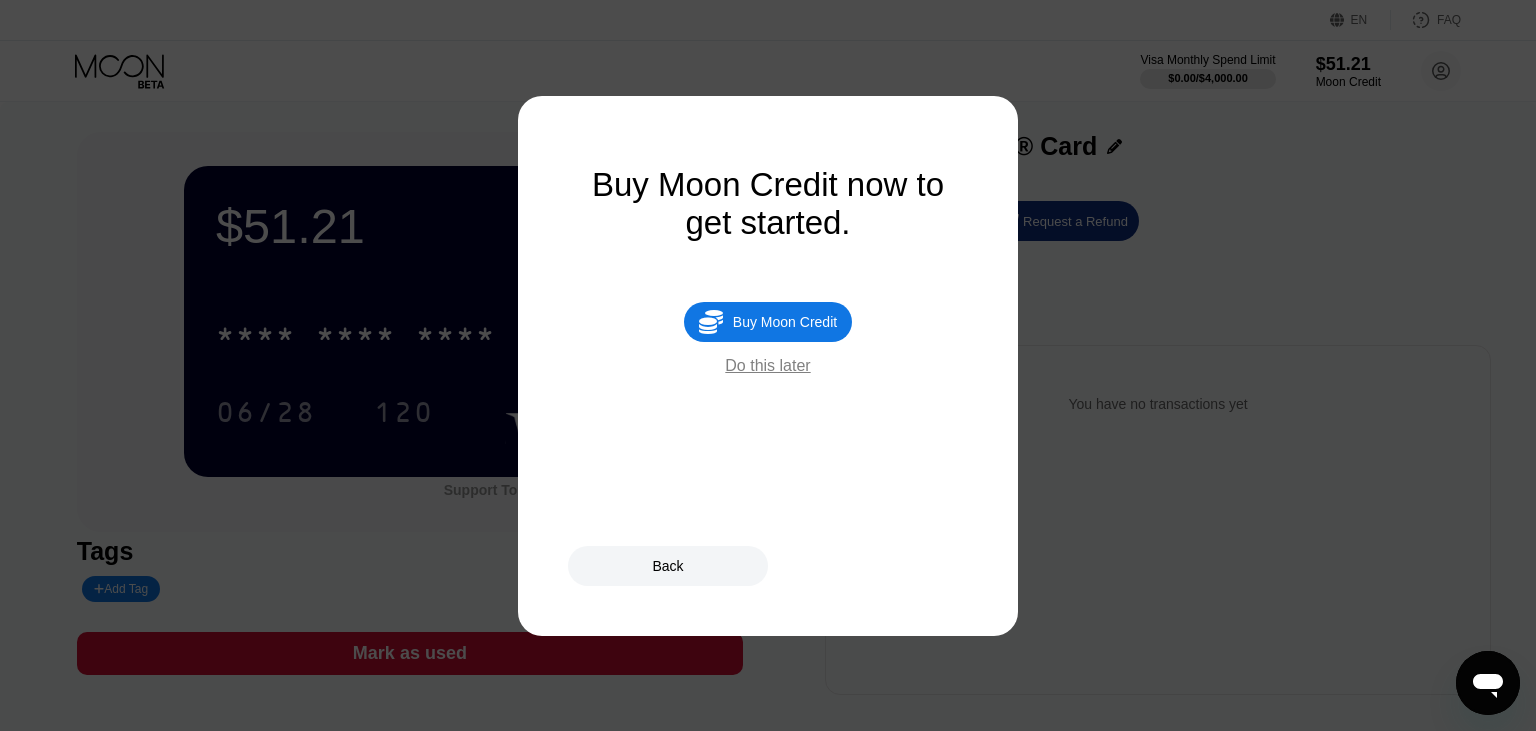 click on "Back" at bounding box center (668, 566) 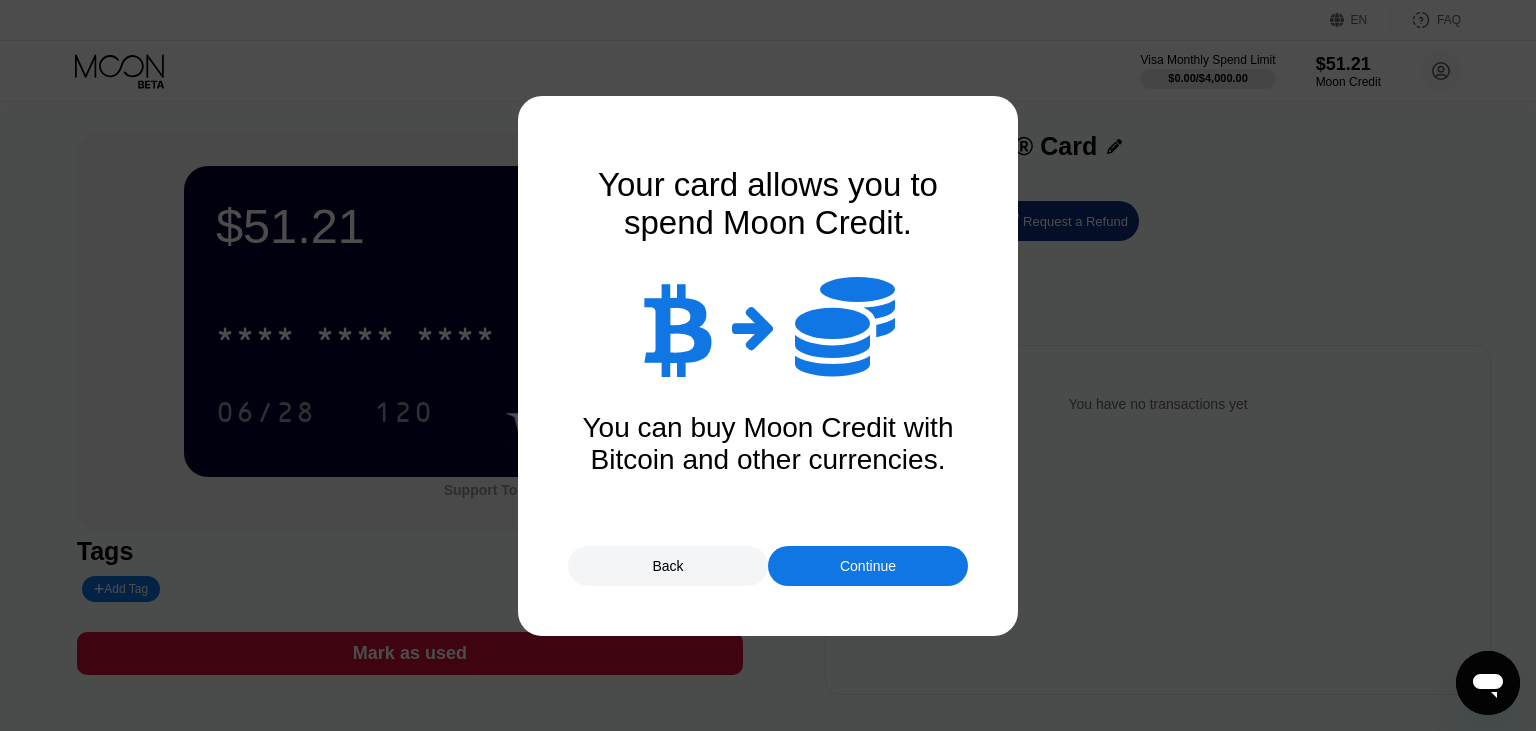 click on "Continue" at bounding box center [868, 566] 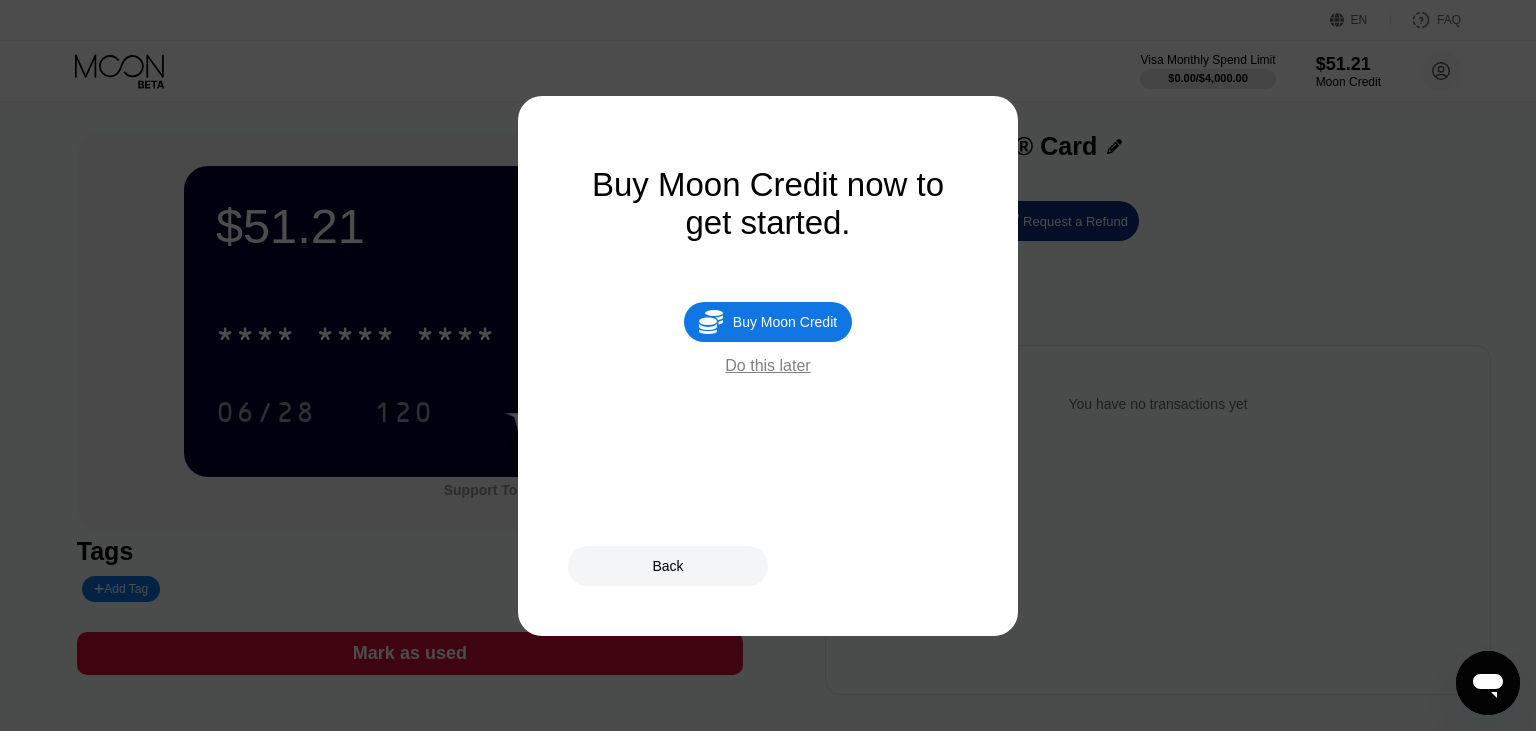 click on "Do this later" at bounding box center (767, 366) 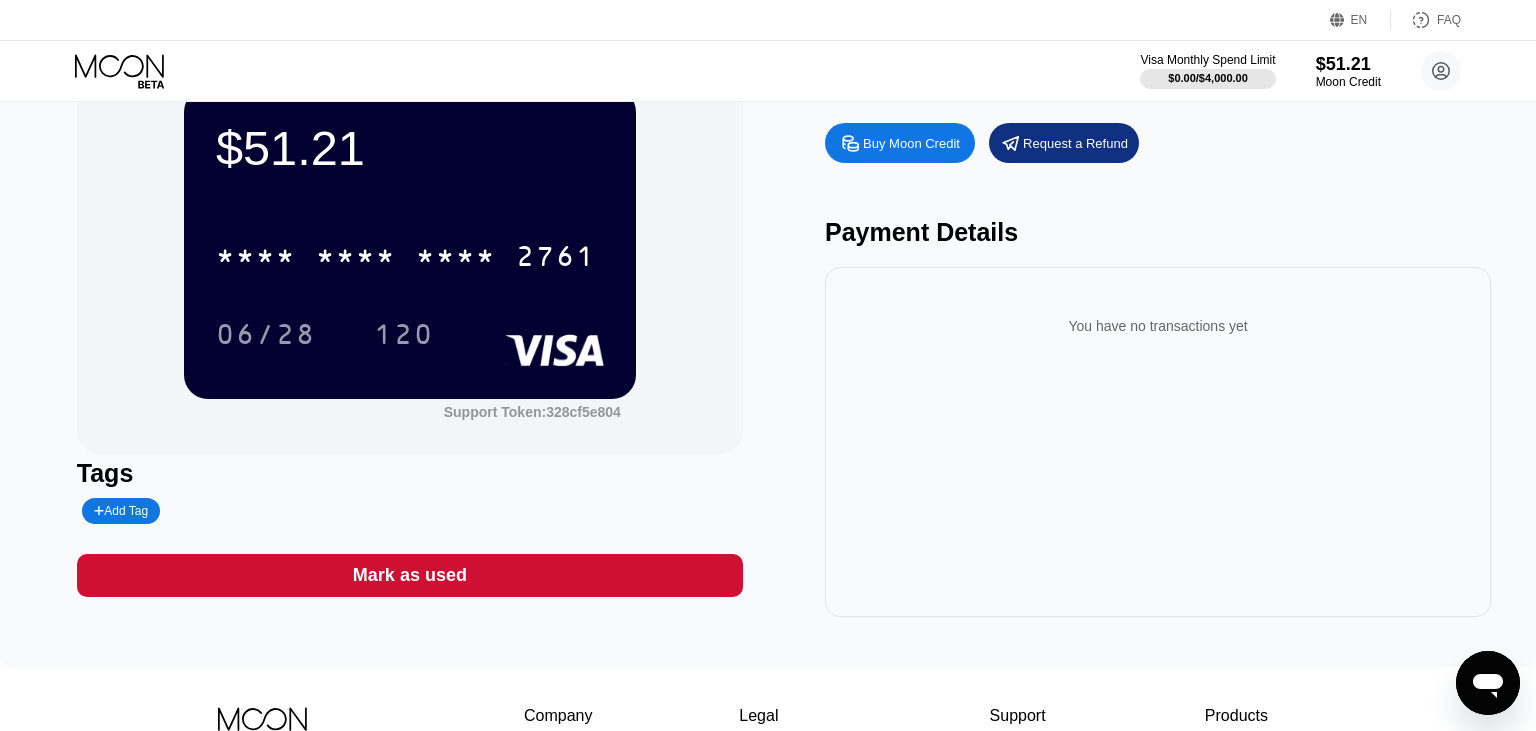 scroll, scrollTop: 0, scrollLeft: 0, axis: both 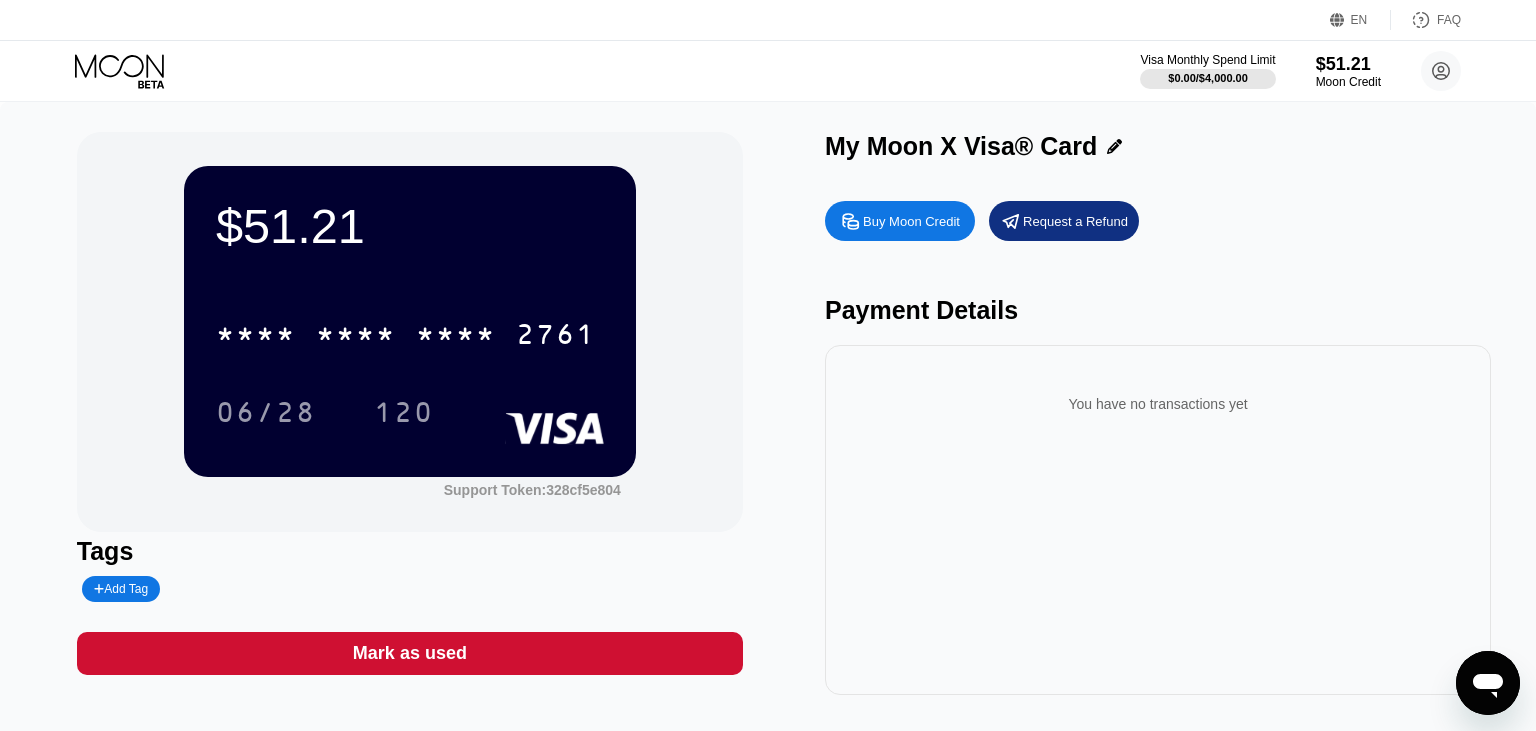 drag, startPoint x: 1535, startPoint y: 274, endPoint x: 1535, endPoint y: 301, distance: 27 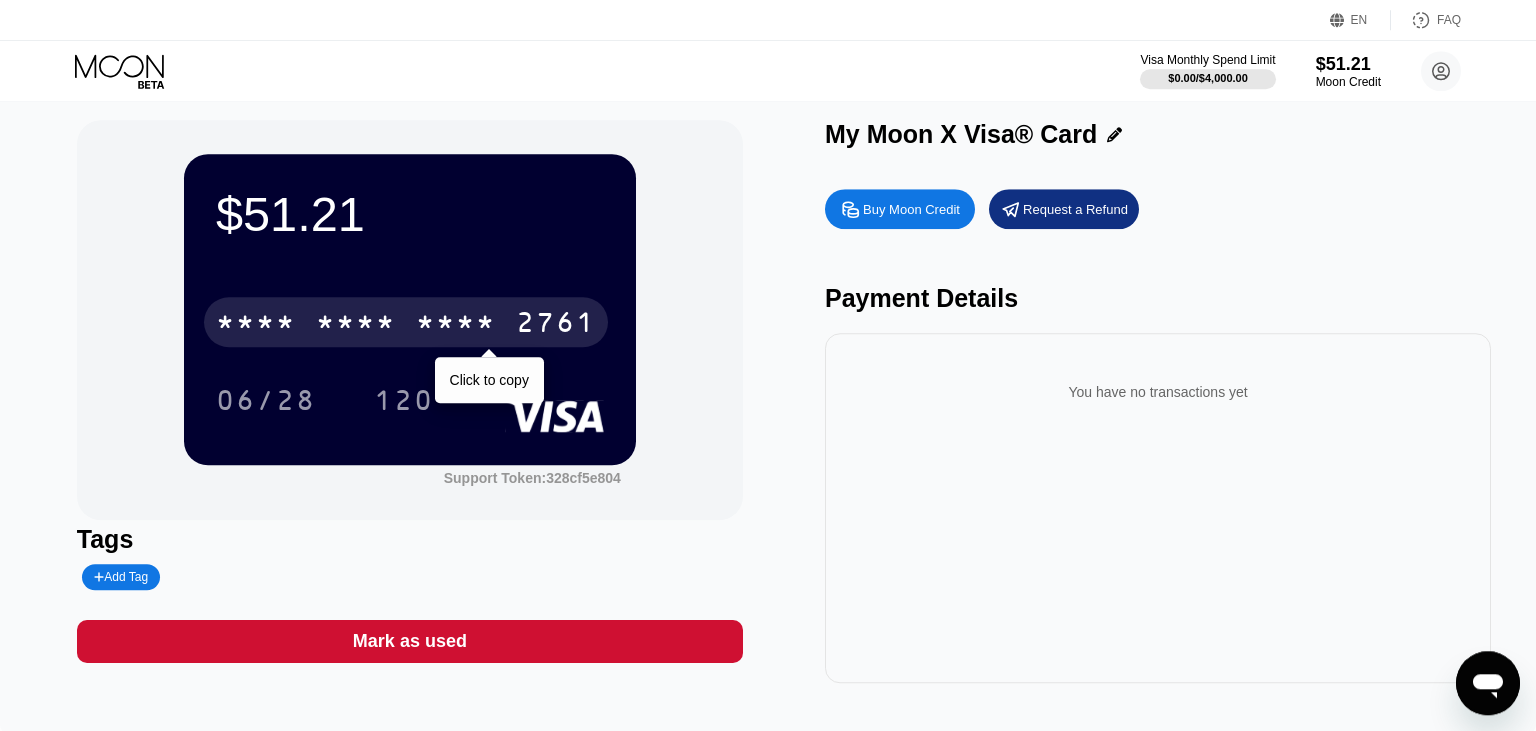 click on "* * * *" at bounding box center (456, 325) 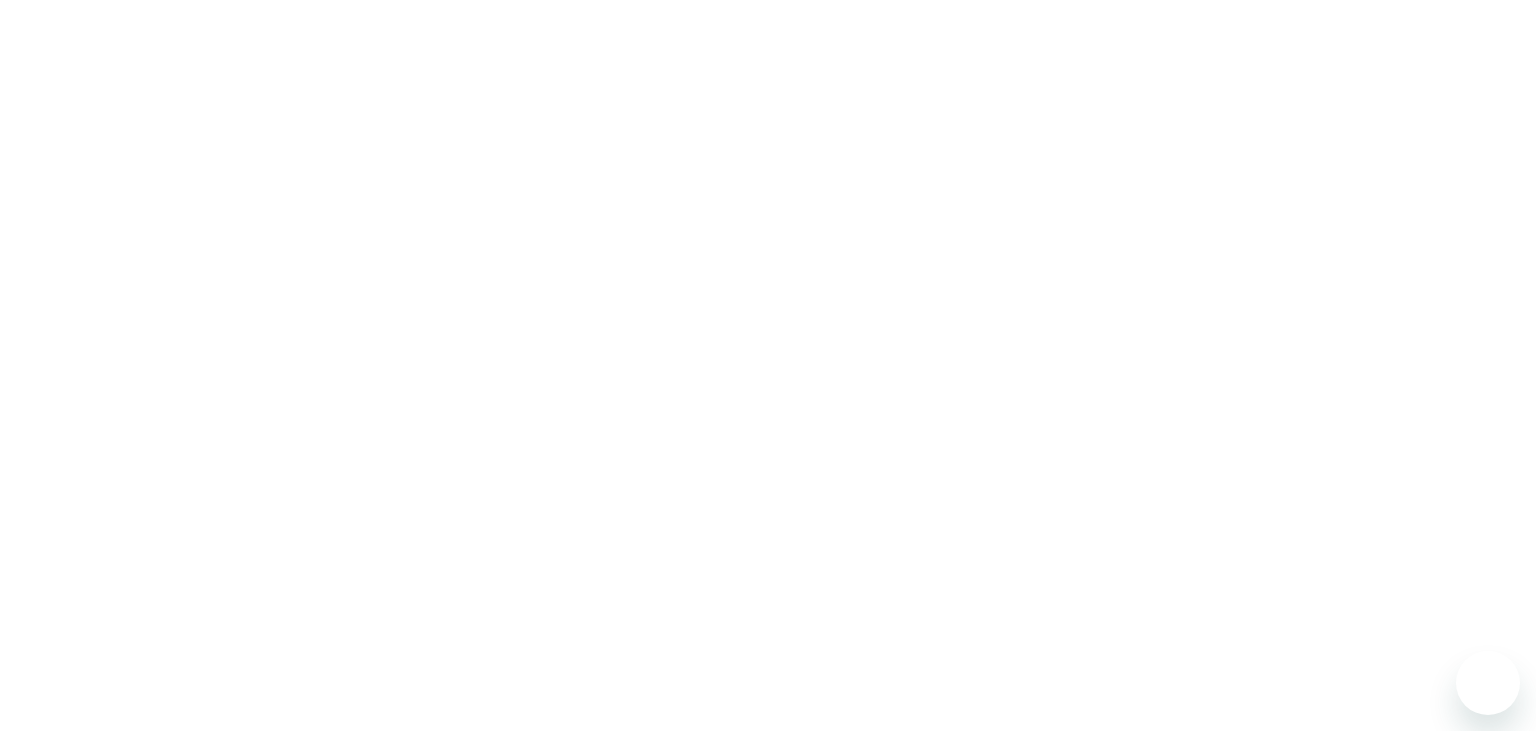 scroll, scrollTop: 0, scrollLeft: 0, axis: both 